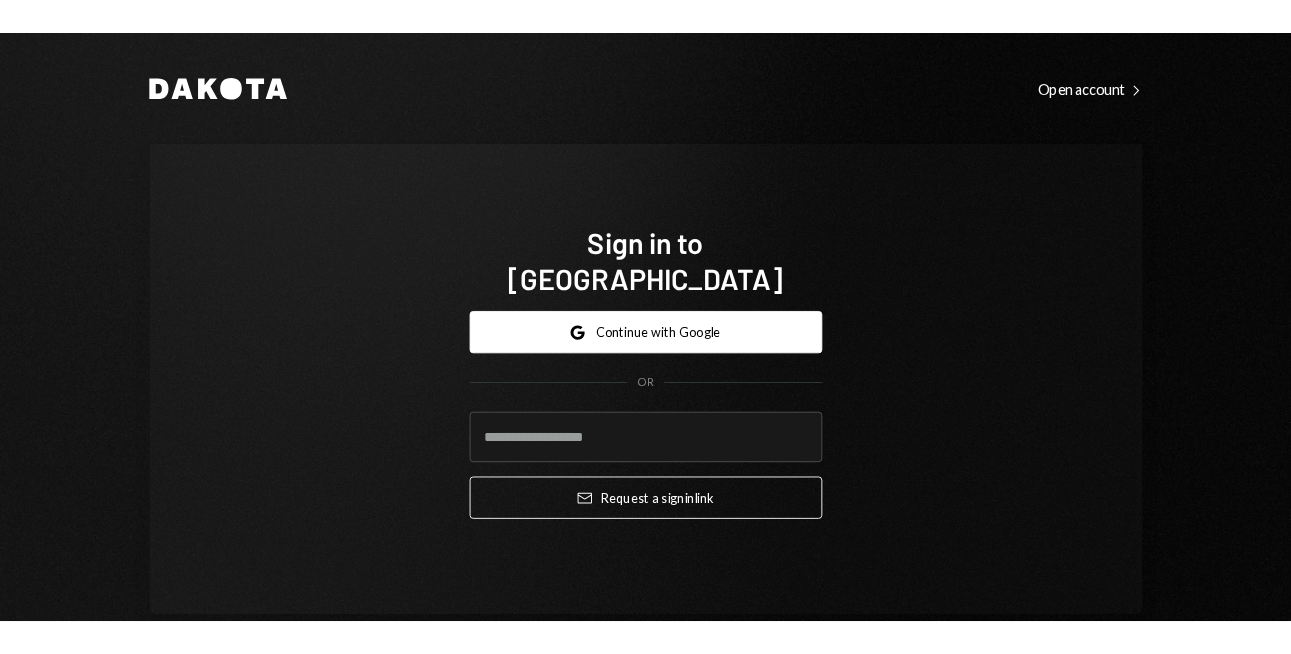scroll, scrollTop: 0, scrollLeft: 0, axis: both 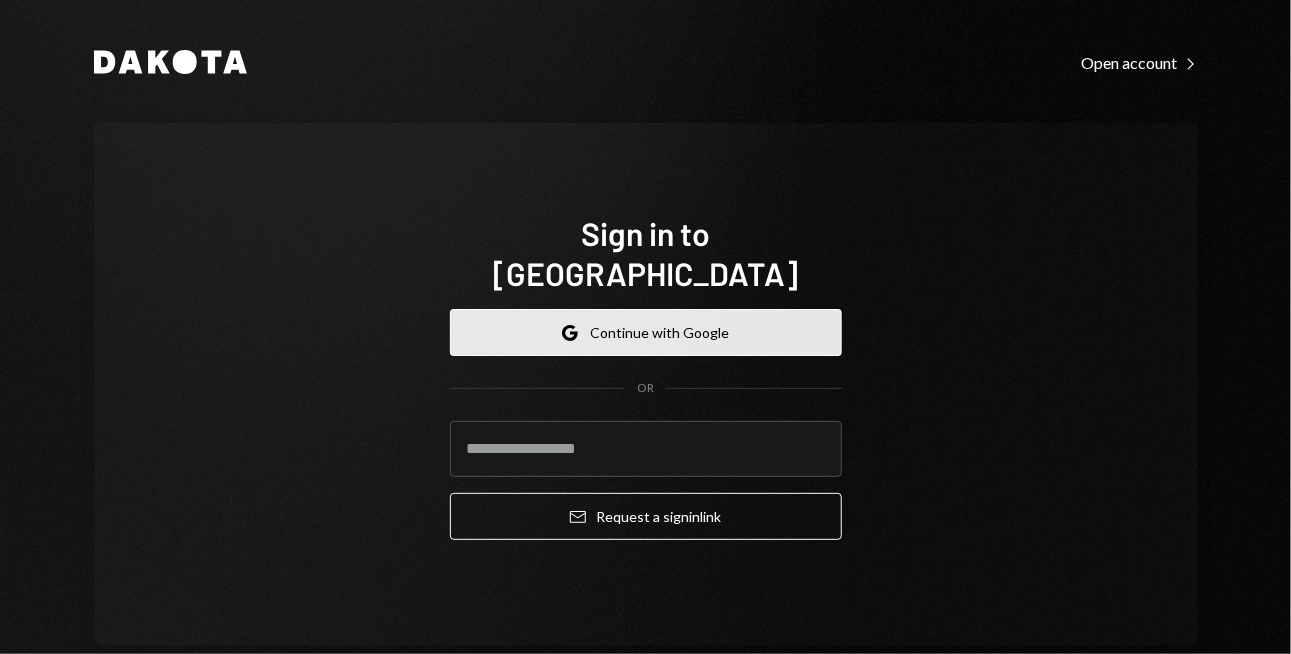 click on "Google  Continue with Google" at bounding box center (646, 332) 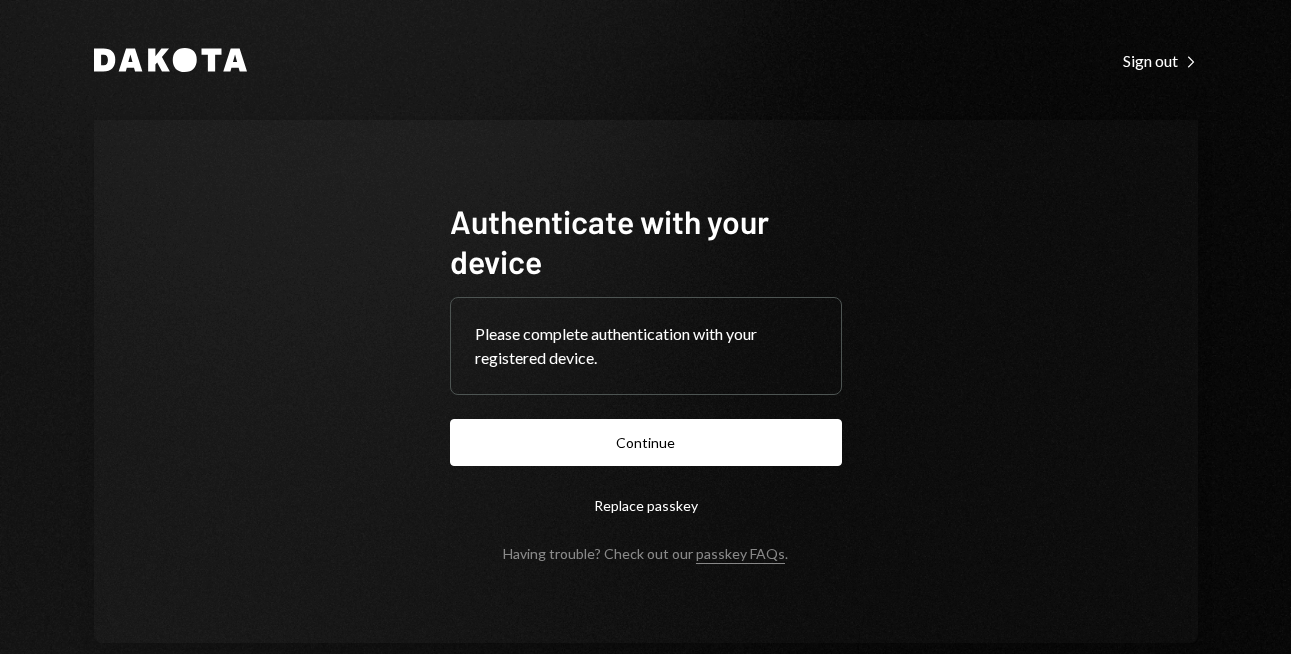 scroll, scrollTop: 0, scrollLeft: 0, axis: both 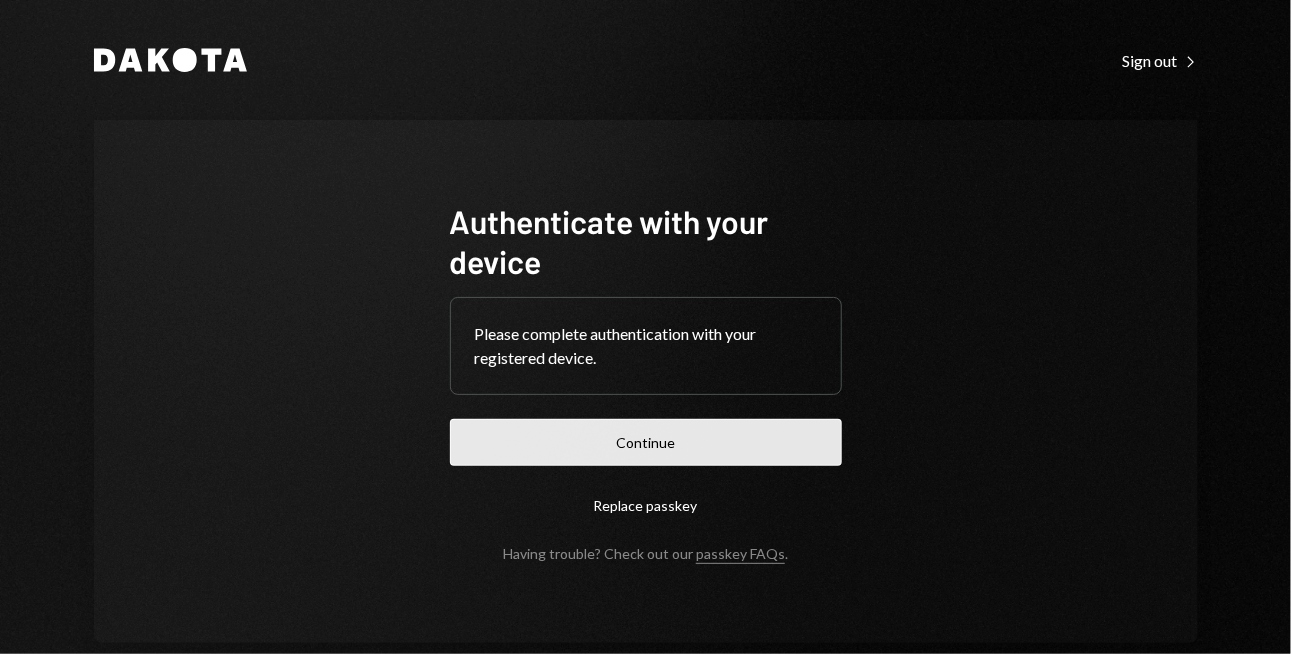 click on "Continue" at bounding box center (646, 442) 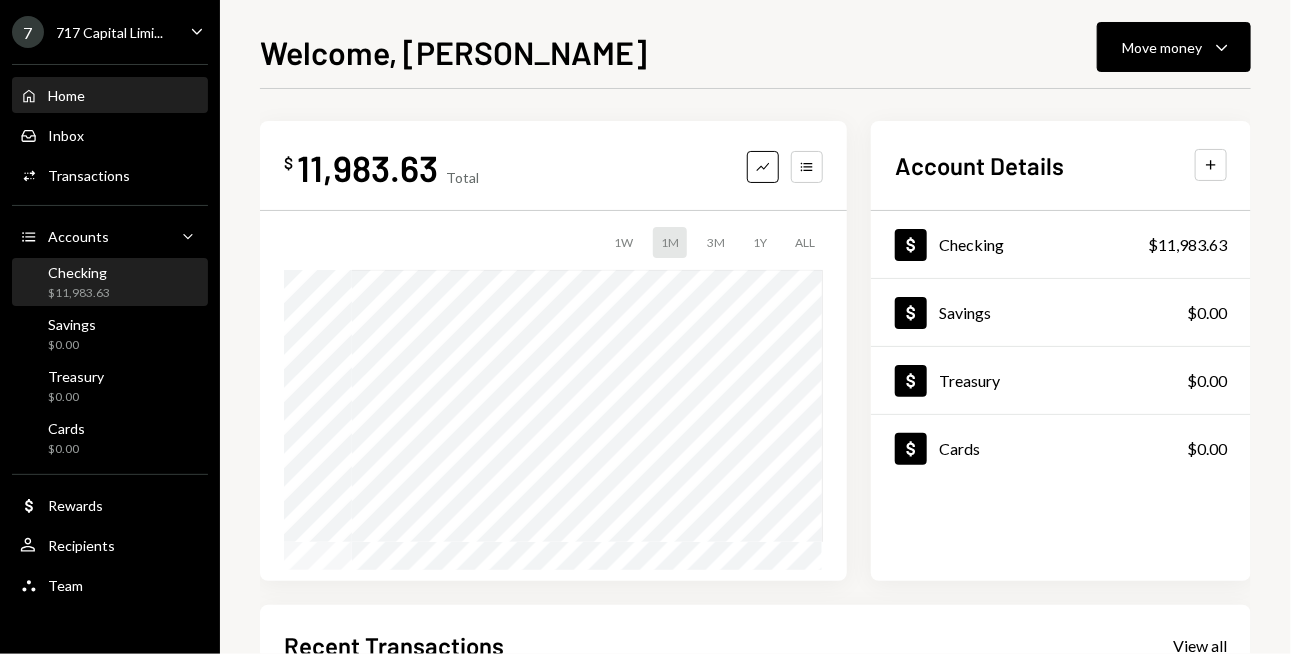 click on "Checking $11,983.63" at bounding box center [110, 283] 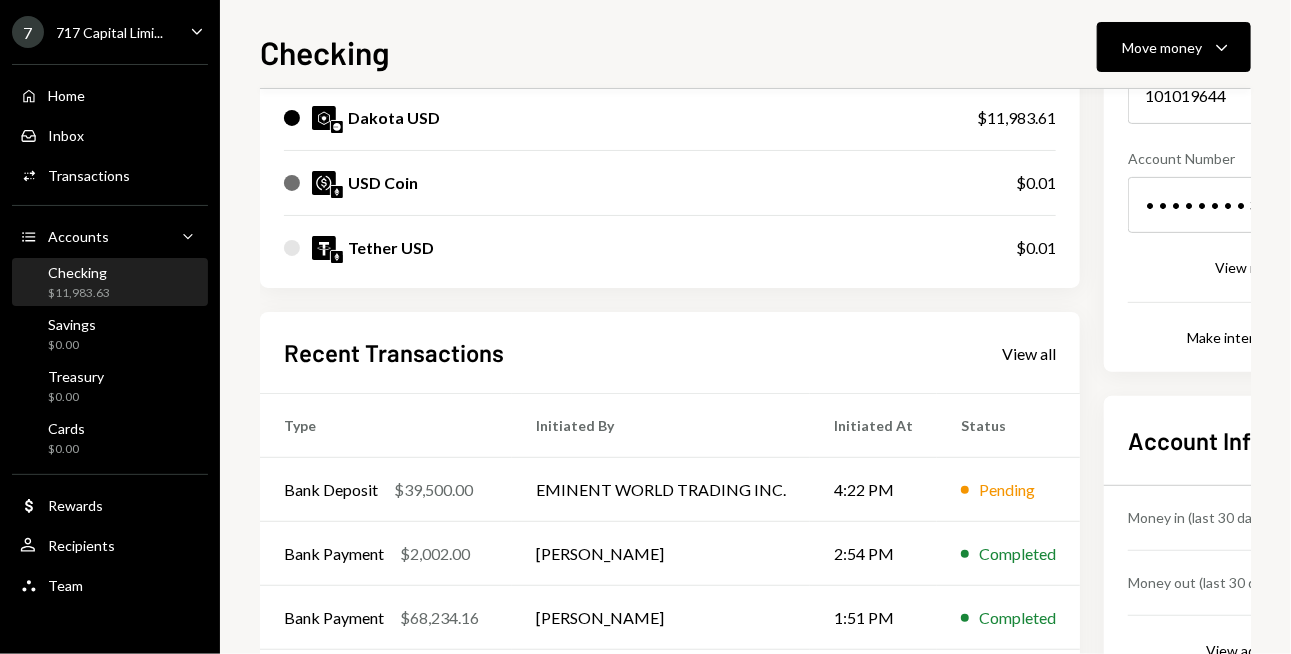 scroll, scrollTop: 300, scrollLeft: 0, axis: vertical 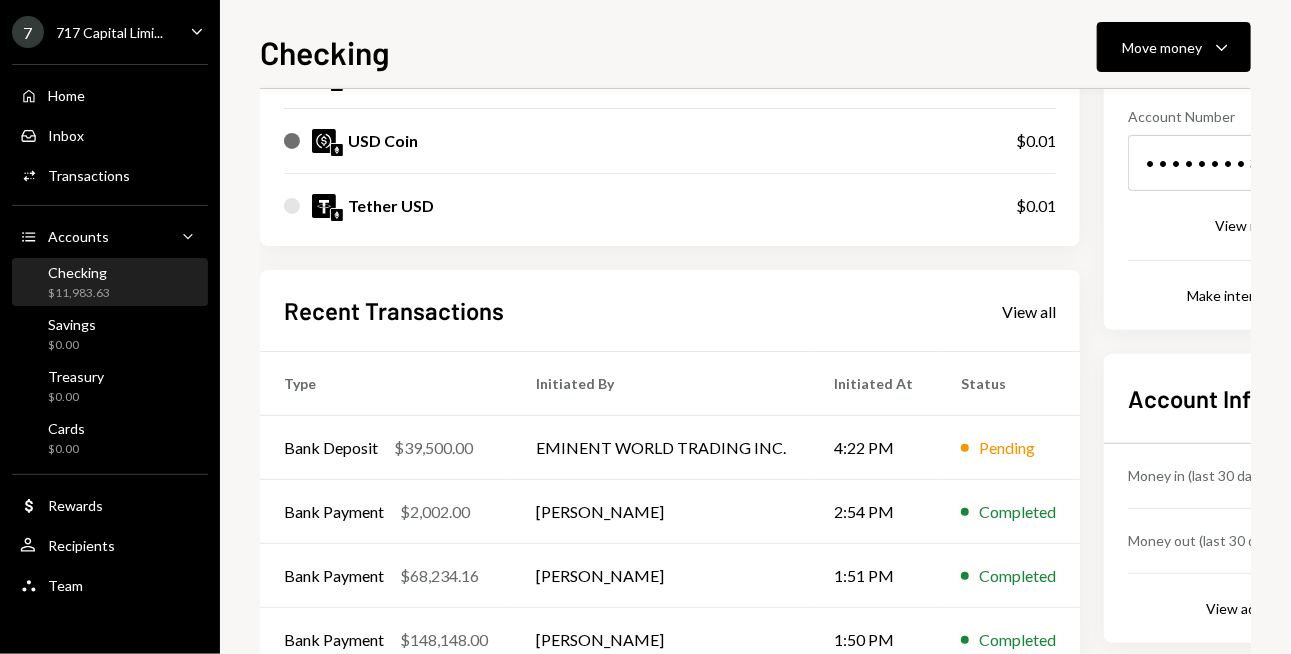 click on "My balance $ 11,983.63 DKUSD Dakota USD $11,983.61 USD Coin $0.01 Tether USD $0.01" at bounding box center [670, 65] 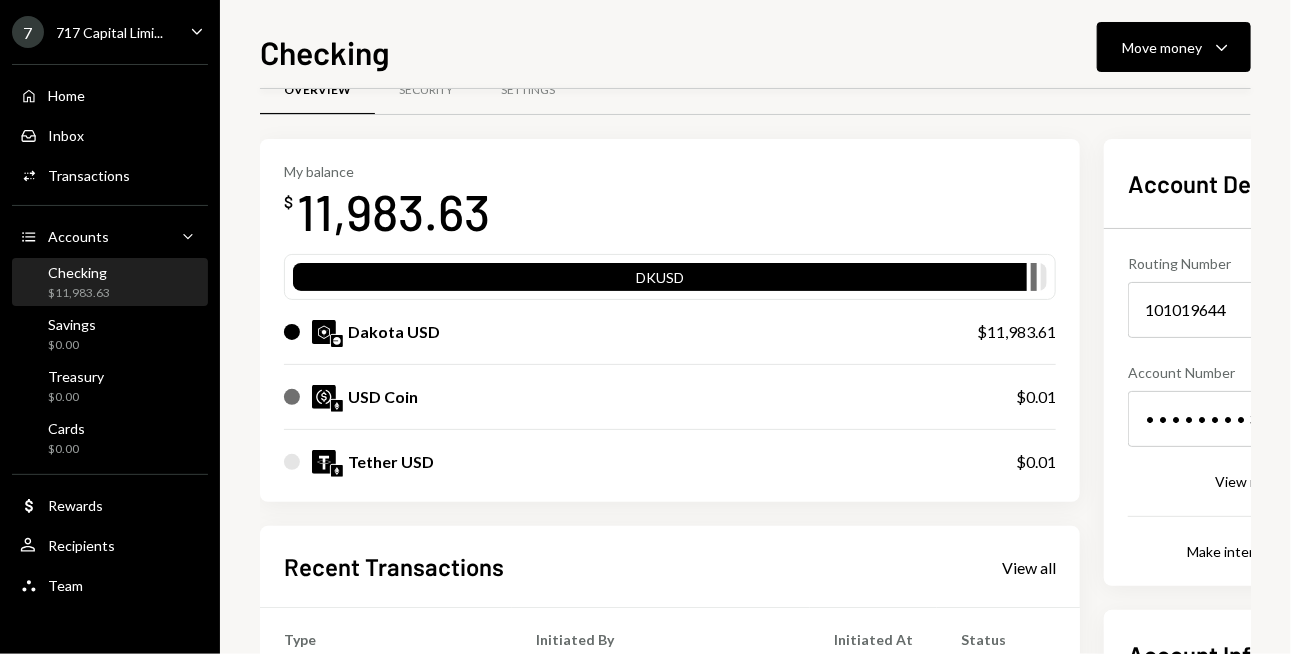 scroll, scrollTop: 0, scrollLeft: 0, axis: both 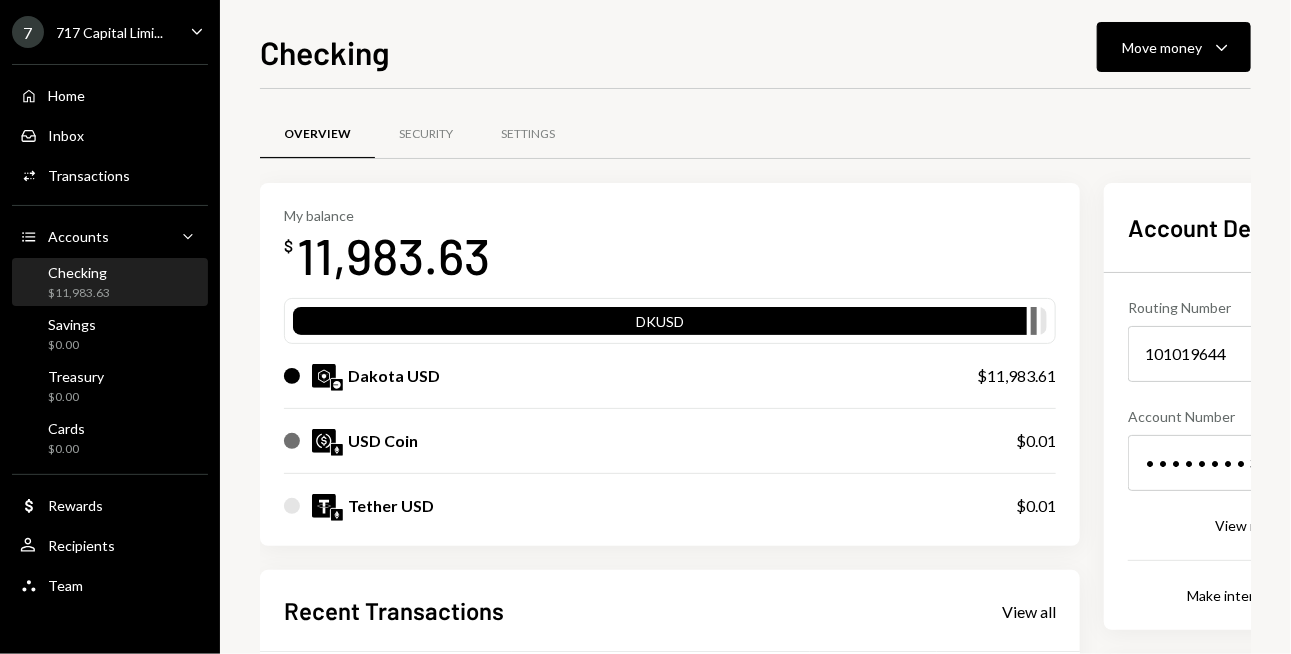 click on "My balance $ 11,983.63" at bounding box center (670, 247) 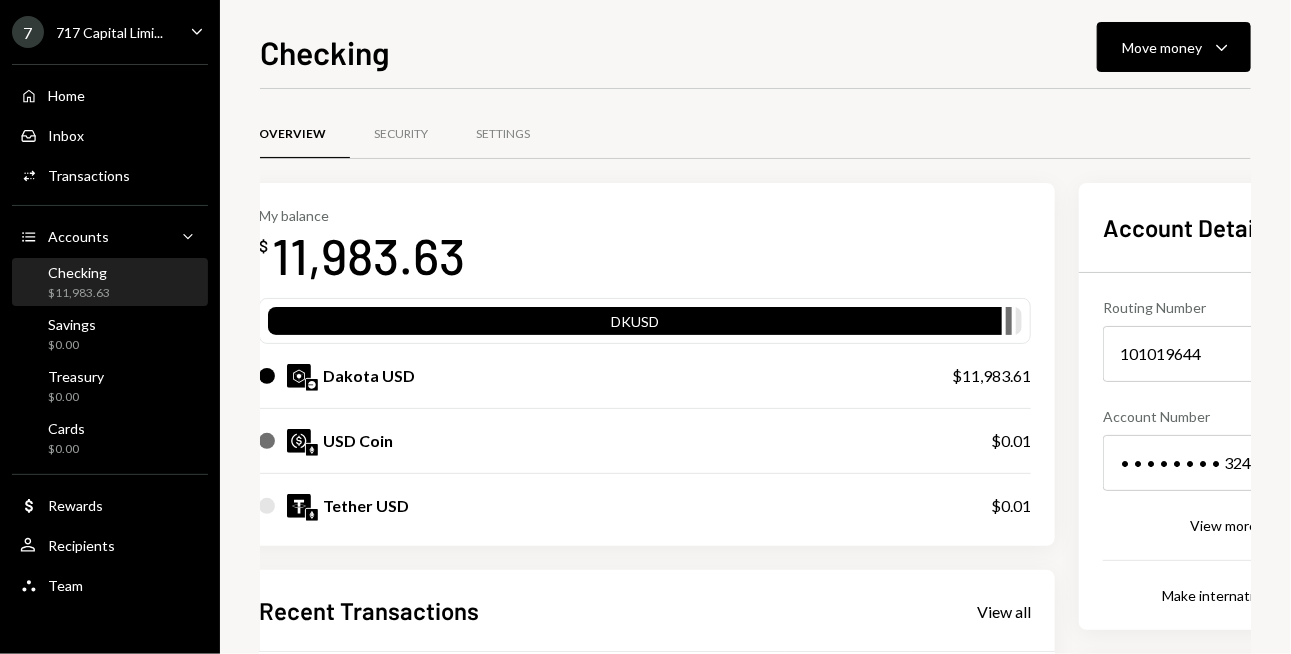 scroll, scrollTop: 0, scrollLeft: 69, axis: horizontal 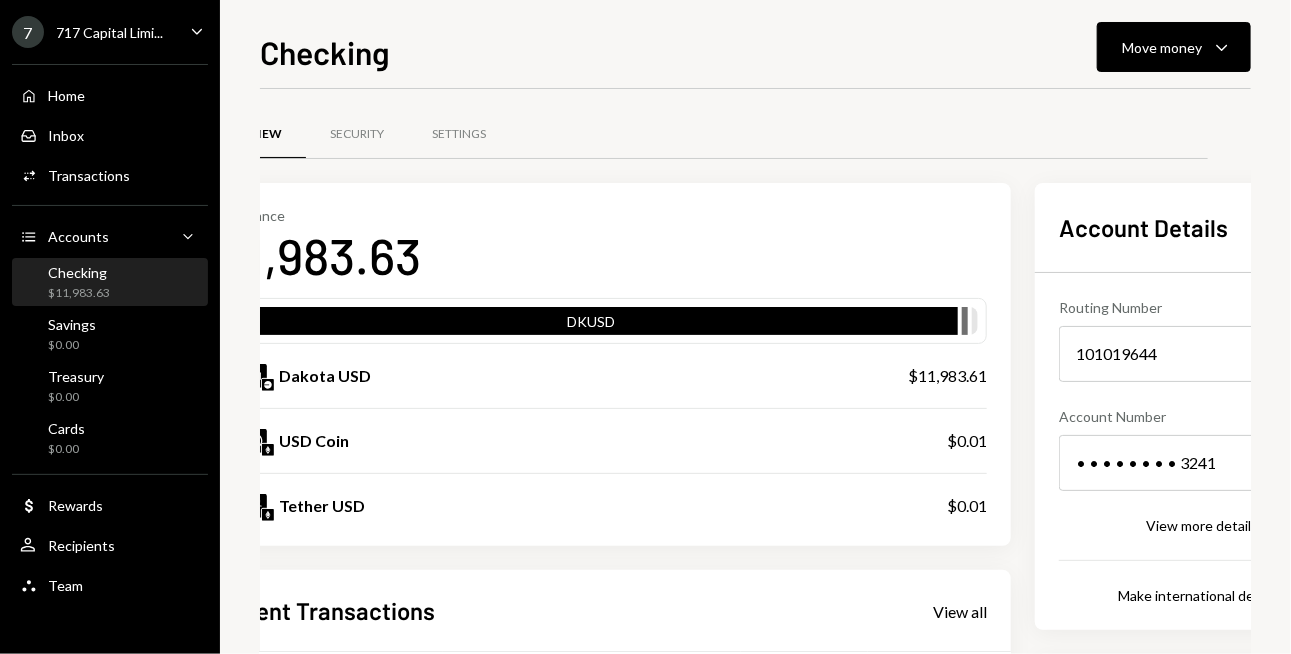drag, startPoint x: 638, startPoint y: 243, endPoint x: 752, endPoint y: 157, distance: 142.80057 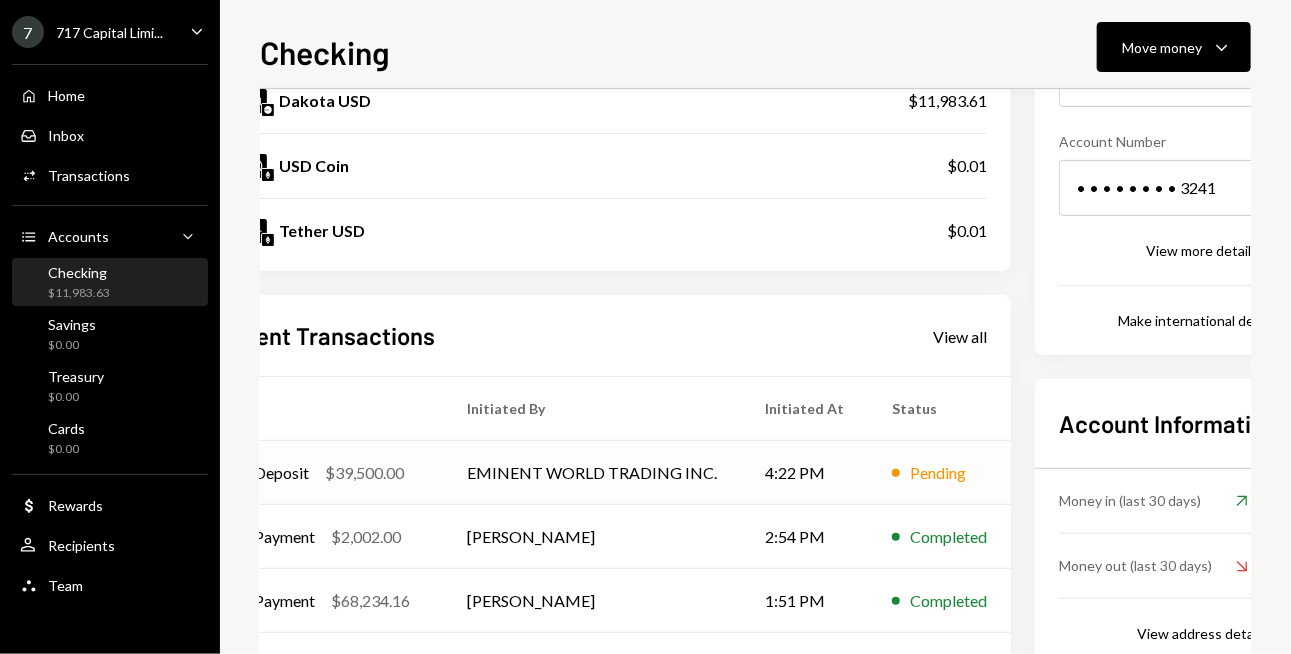 scroll, scrollTop: 300, scrollLeft: 69, axis: both 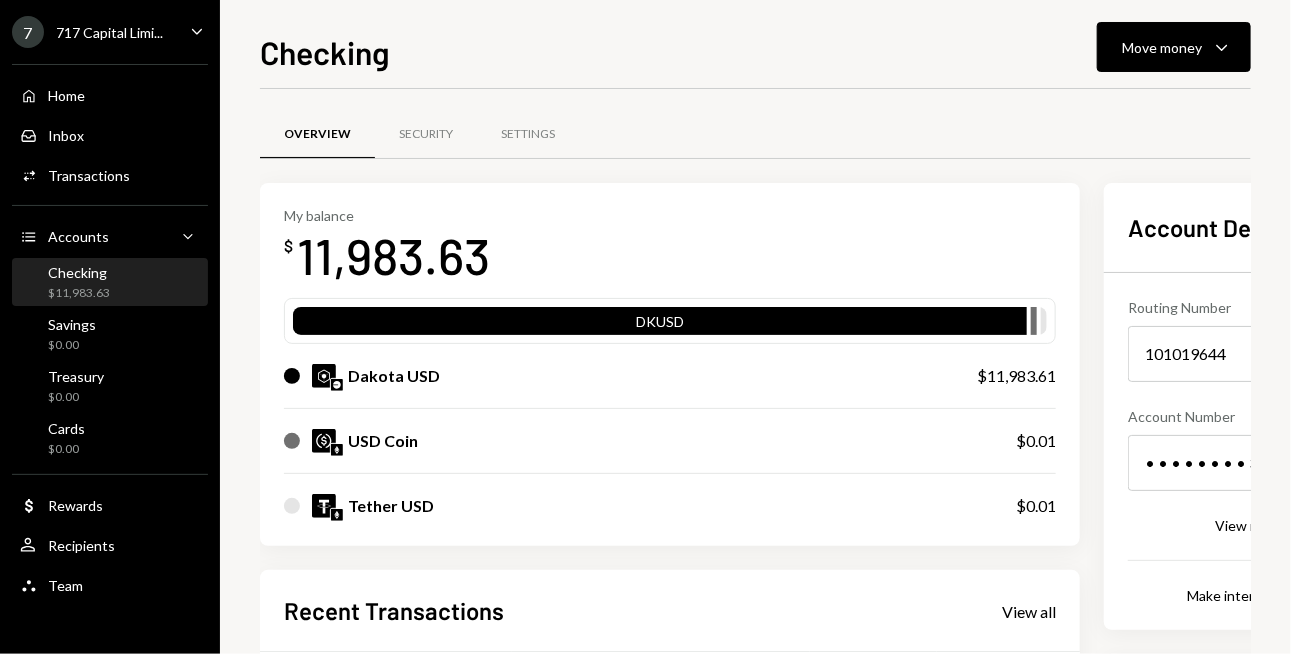 click on "My balance $ 11,983.63" at bounding box center (670, 247) 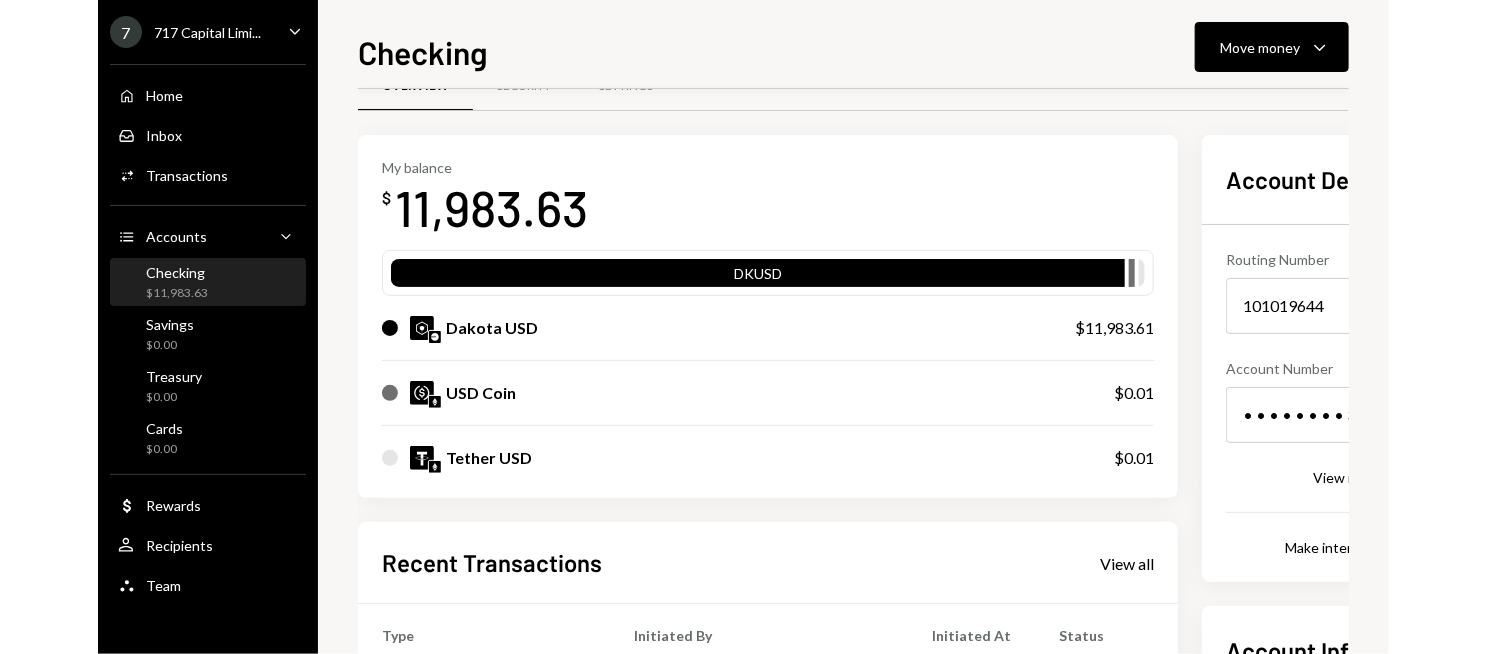 scroll, scrollTop: 0, scrollLeft: 0, axis: both 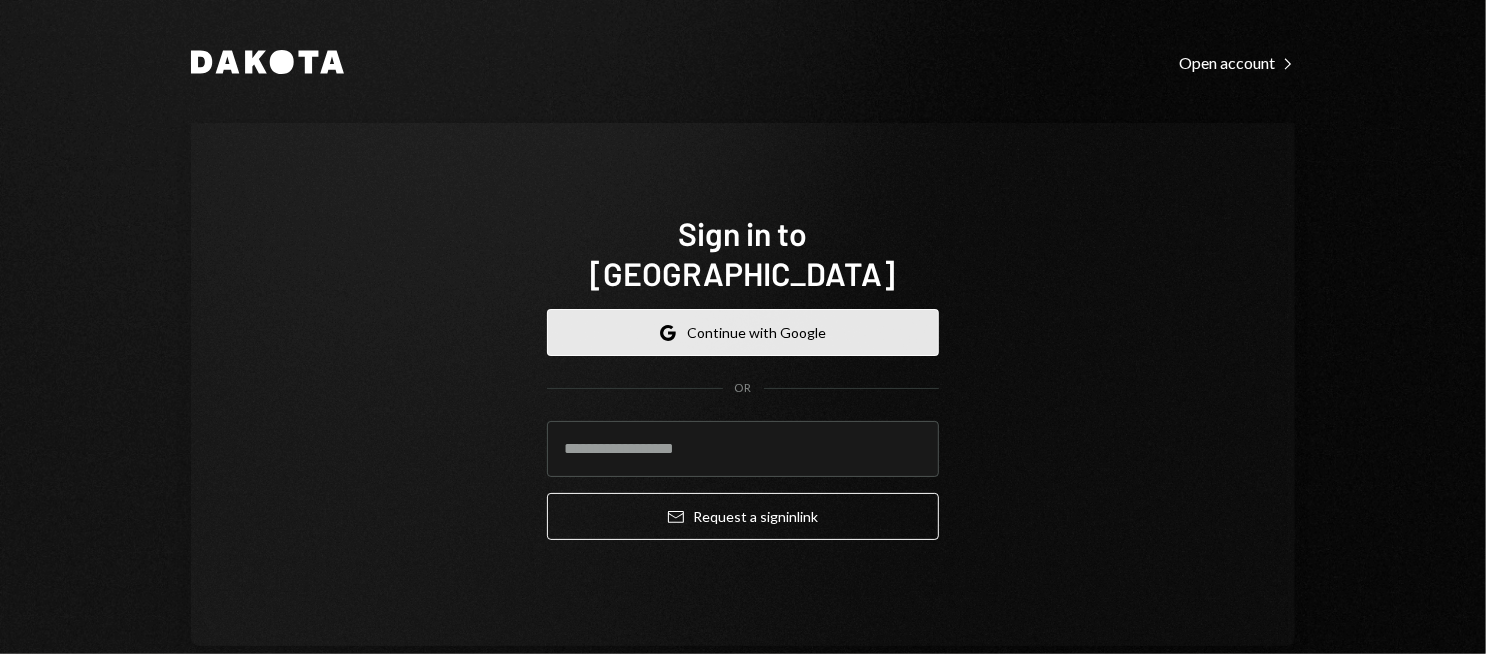 click on "Google  Continue with Google" at bounding box center [743, 332] 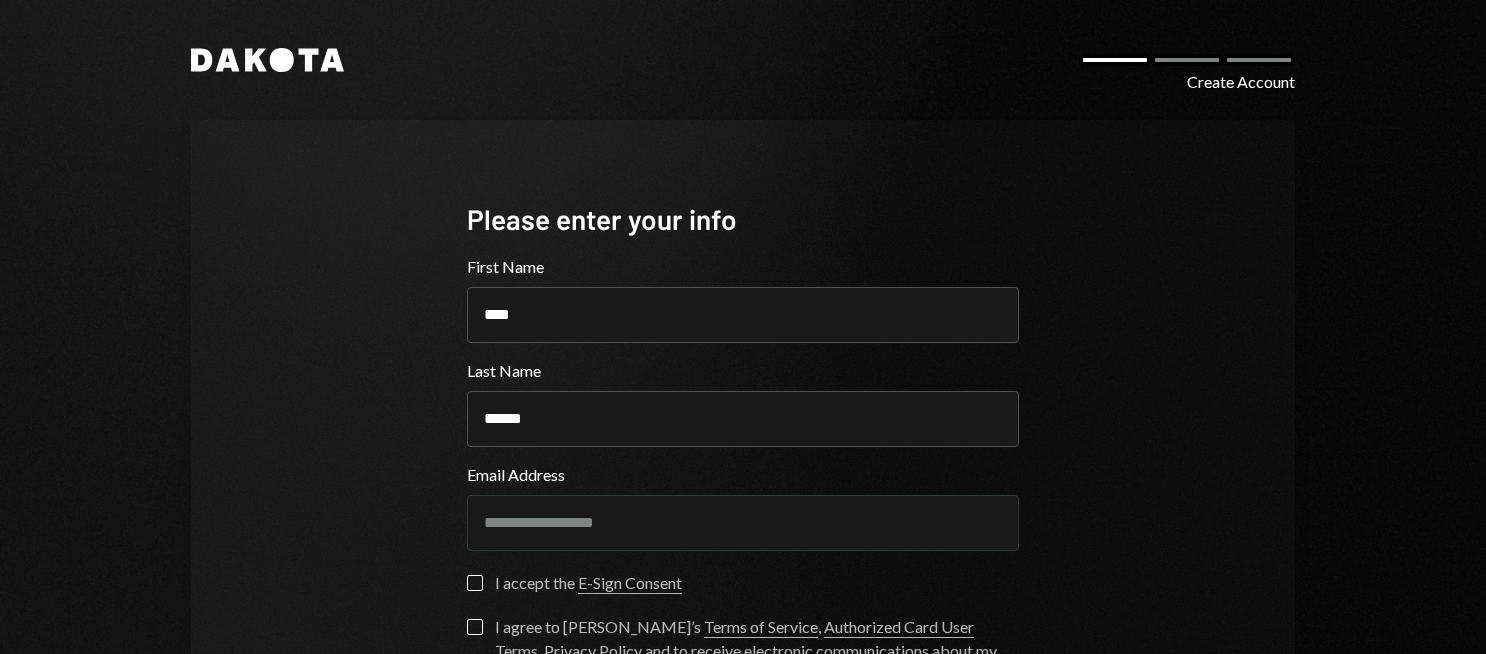 scroll, scrollTop: 0, scrollLeft: 0, axis: both 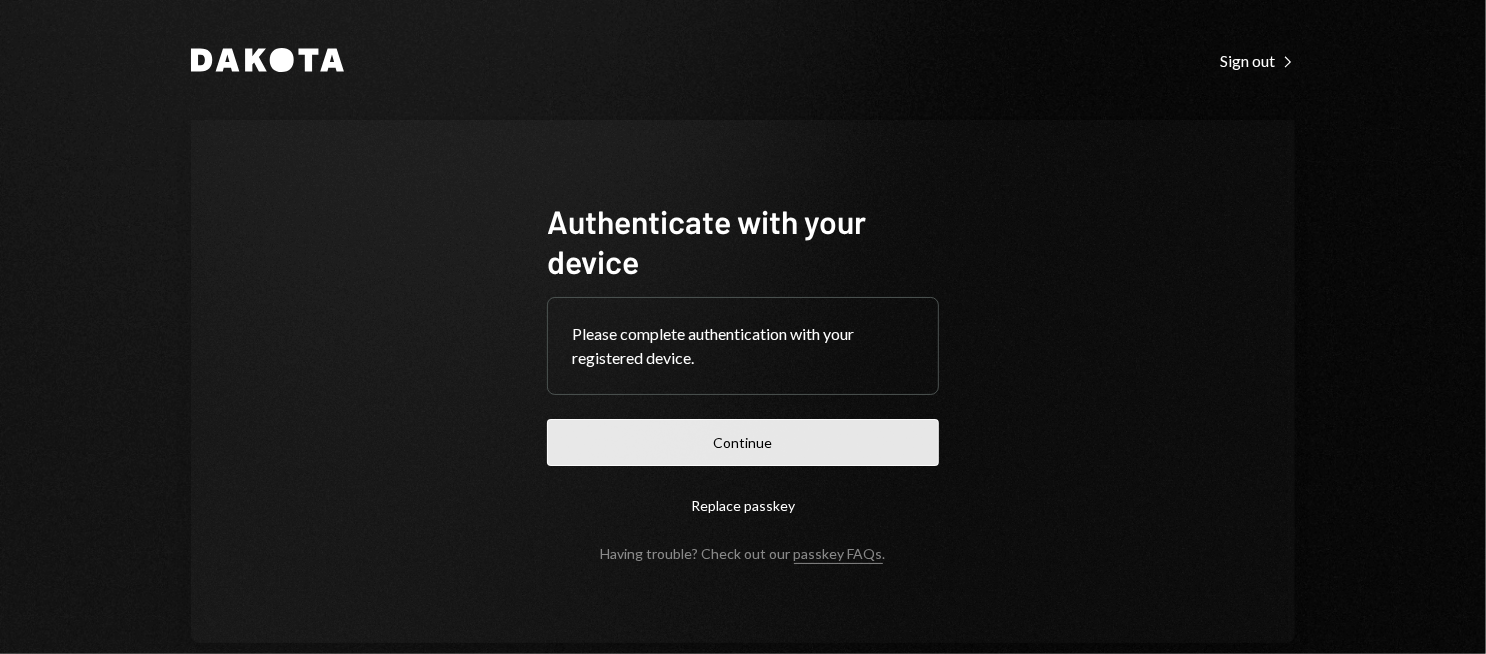 click on "Continue" at bounding box center (743, 442) 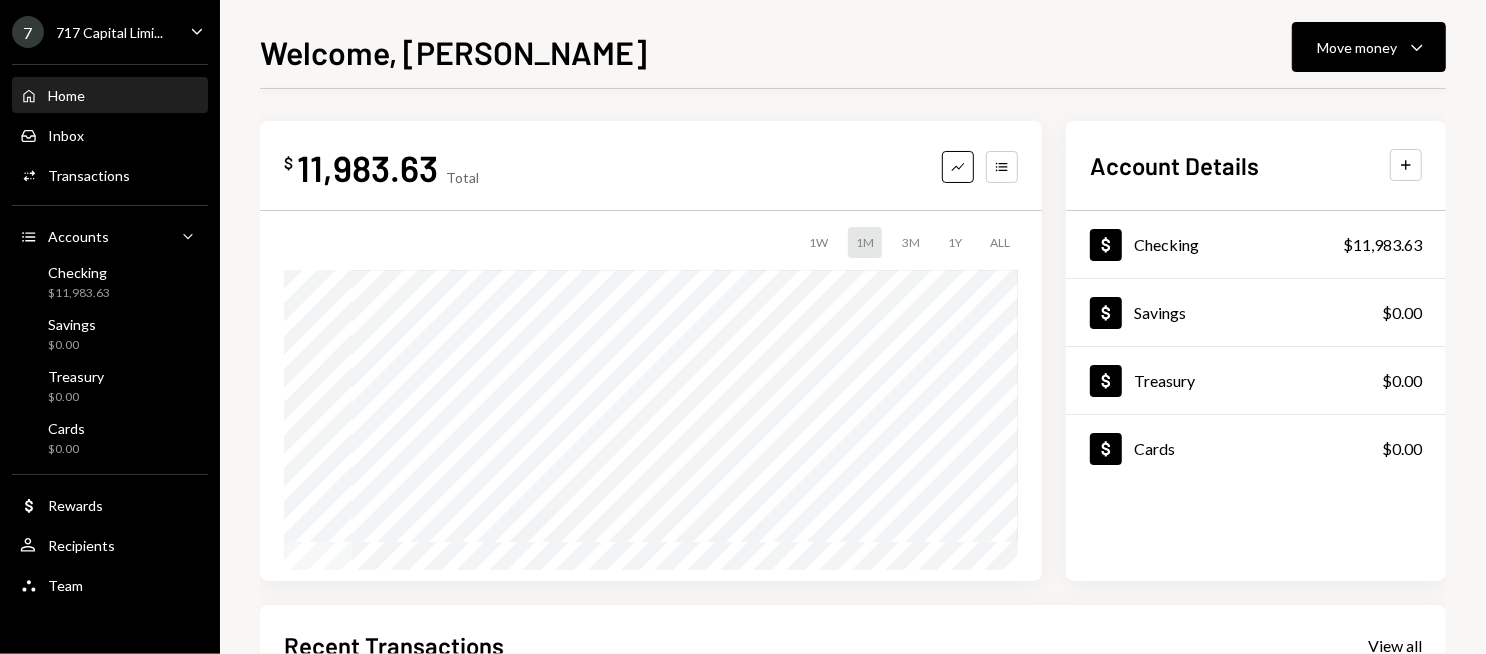 scroll, scrollTop: 100, scrollLeft: 0, axis: vertical 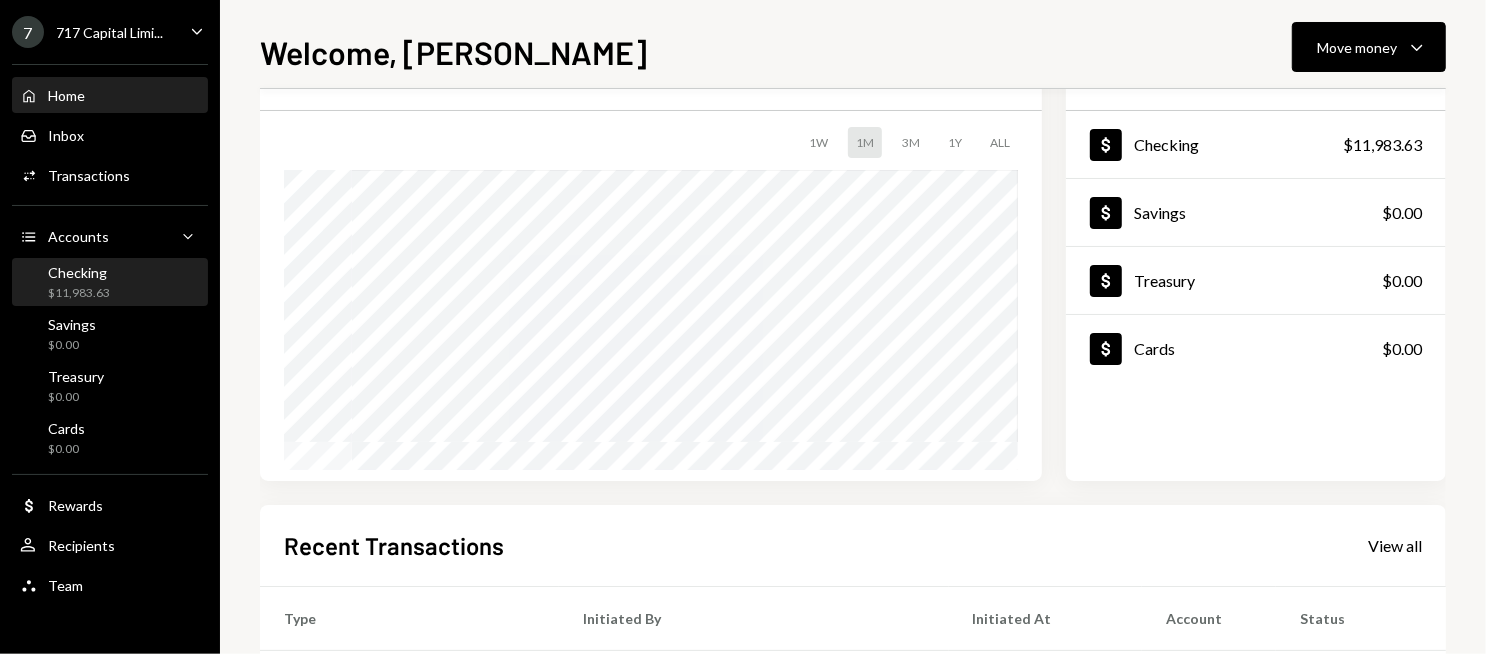 click on "Checking" at bounding box center [79, 272] 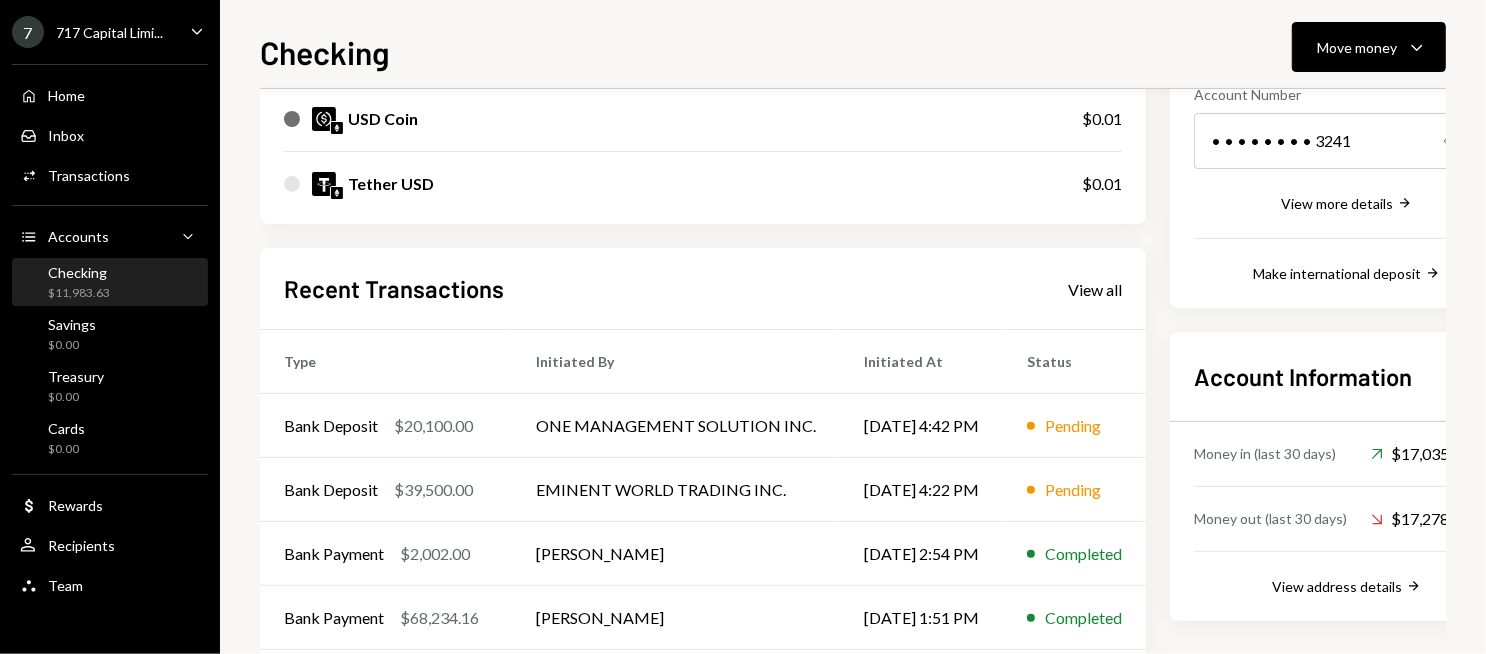 scroll, scrollTop: 300, scrollLeft: 0, axis: vertical 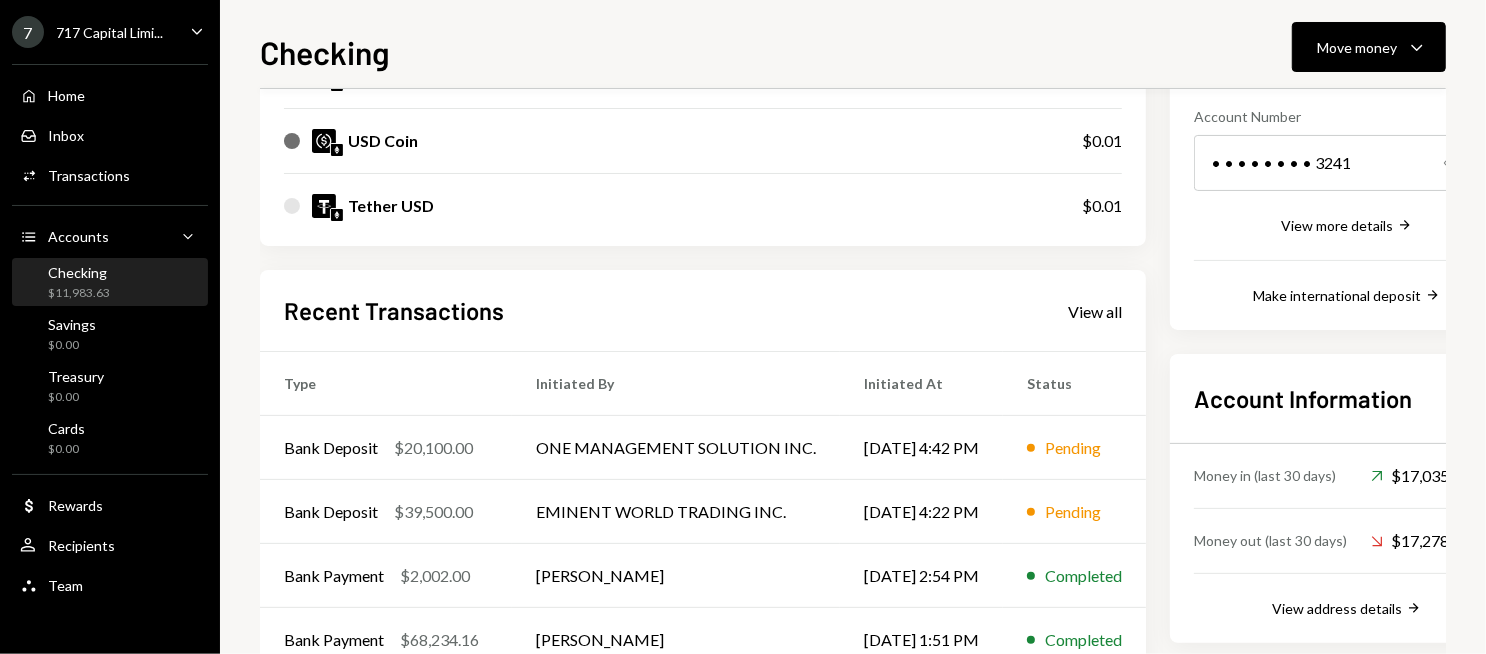 click on "Recent Transactions View all" at bounding box center [703, 310] 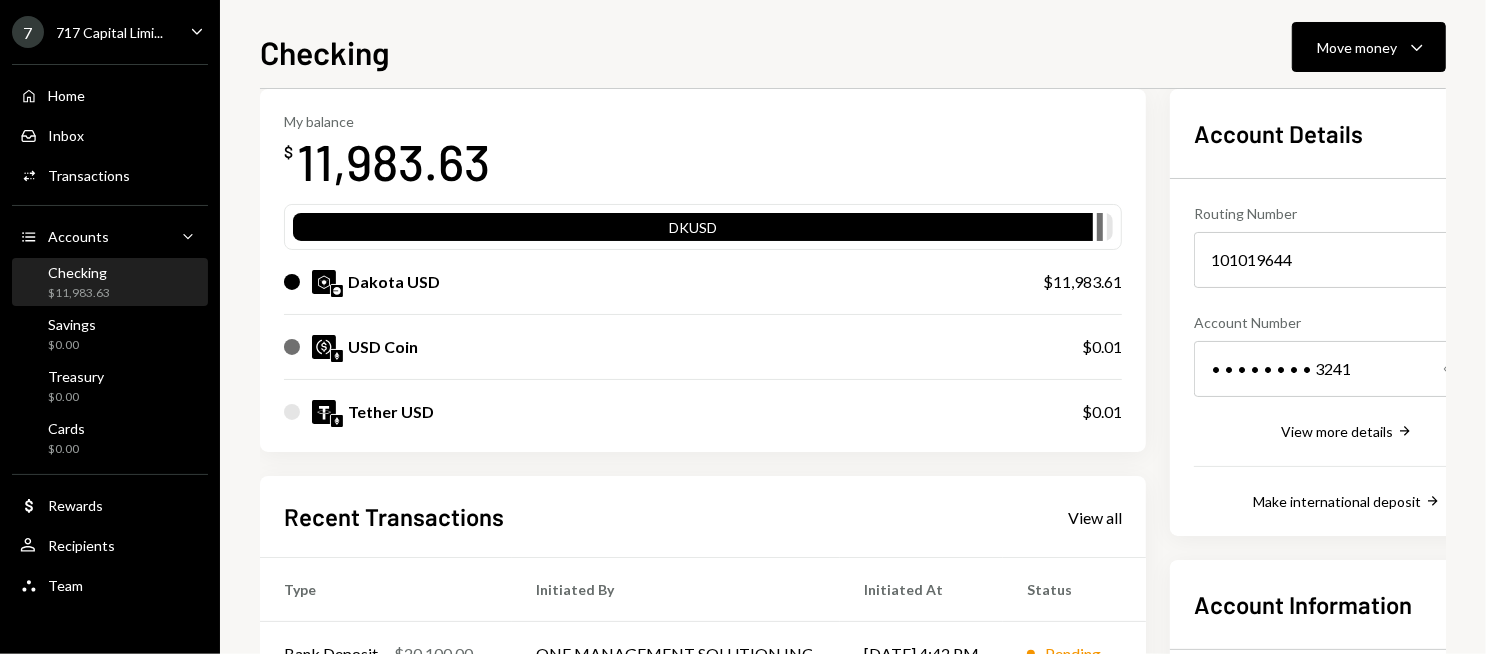 scroll, scrollTop: 300, scrollLeft: 0, axis: vertical 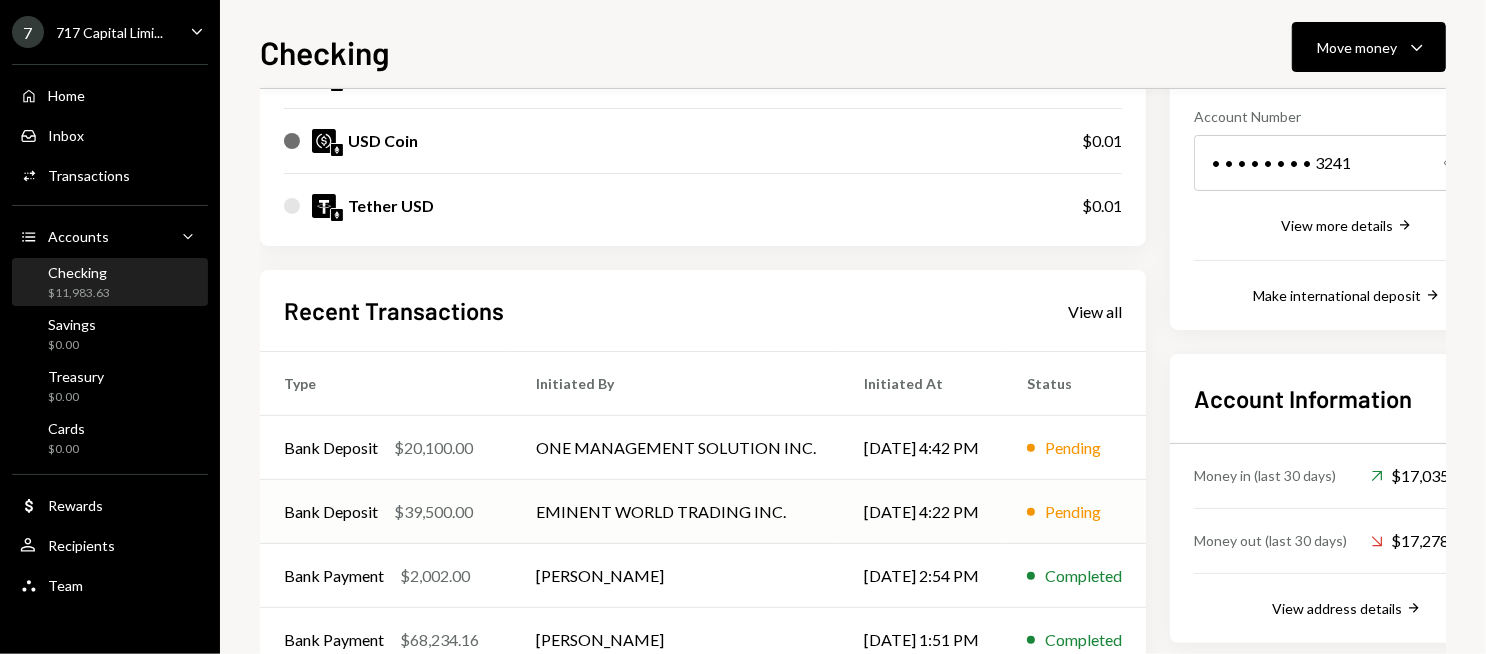 click on "Bank Deposit $39,500.00" at bounding box center [386, 512] 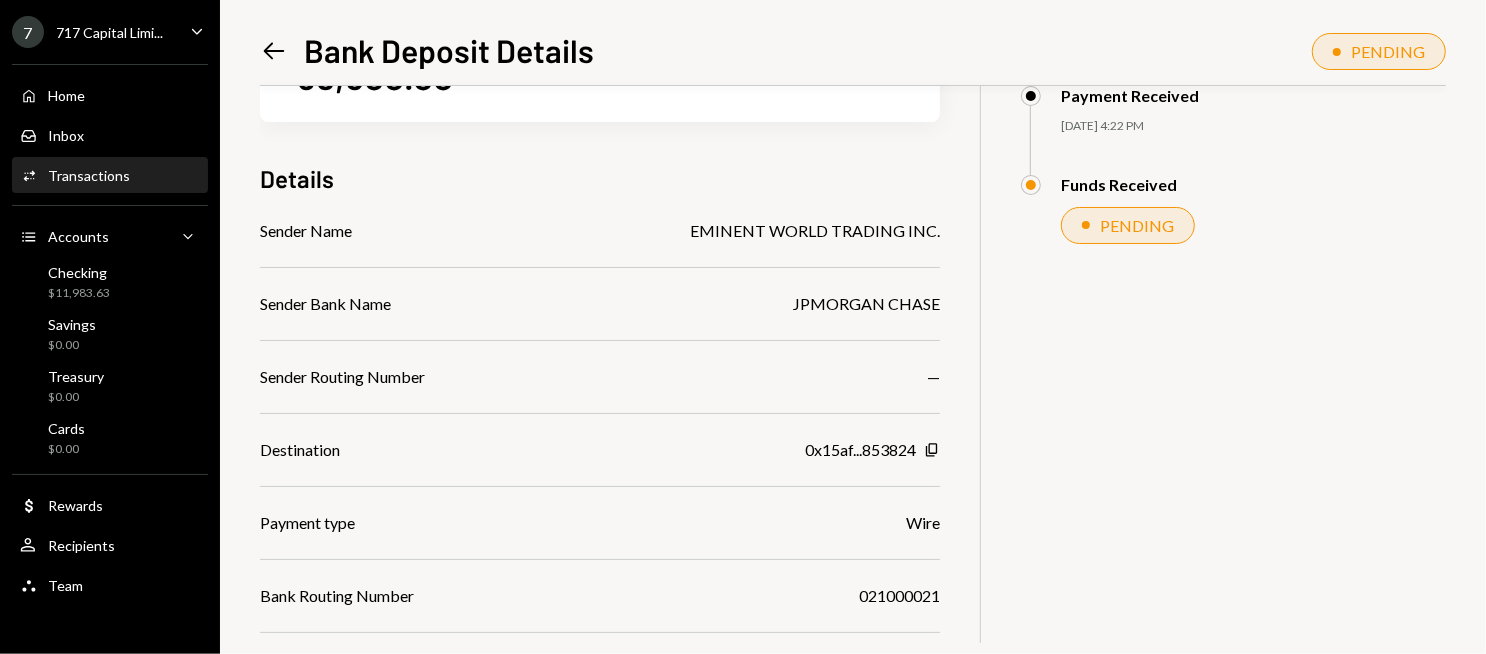 scroll, scrollTop: 0, scrollLeft: 0, axis: both 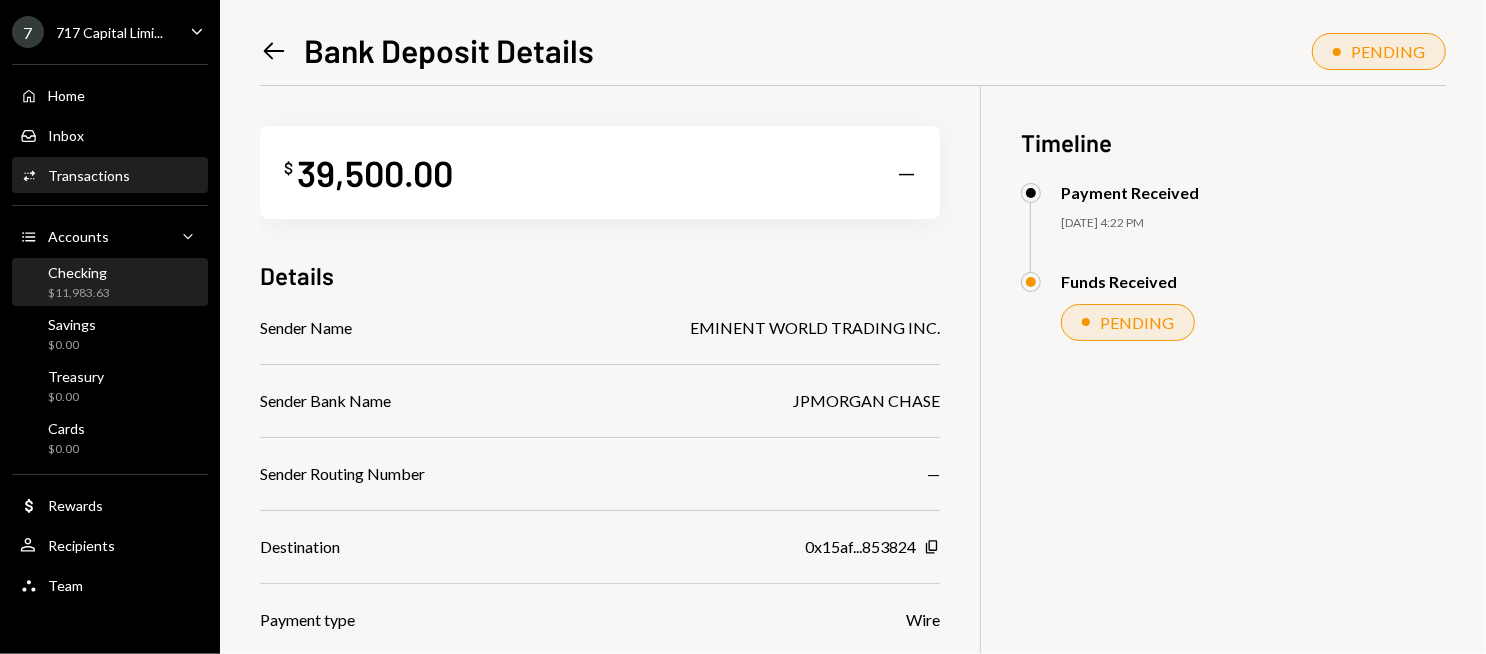 click on "Checking $11,983.63" at bounding box center [110, 283] 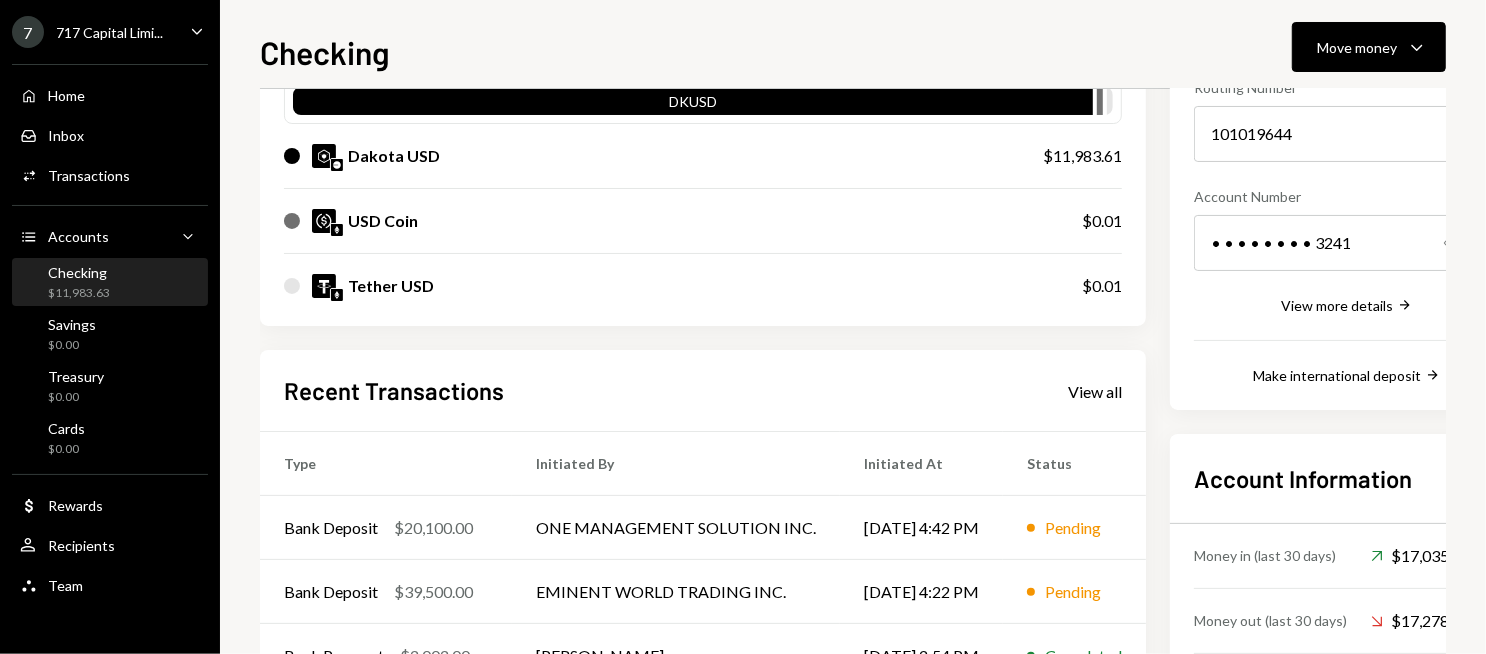scroll, scrollTop: 300, scrollLeft: 0, axis: vertical 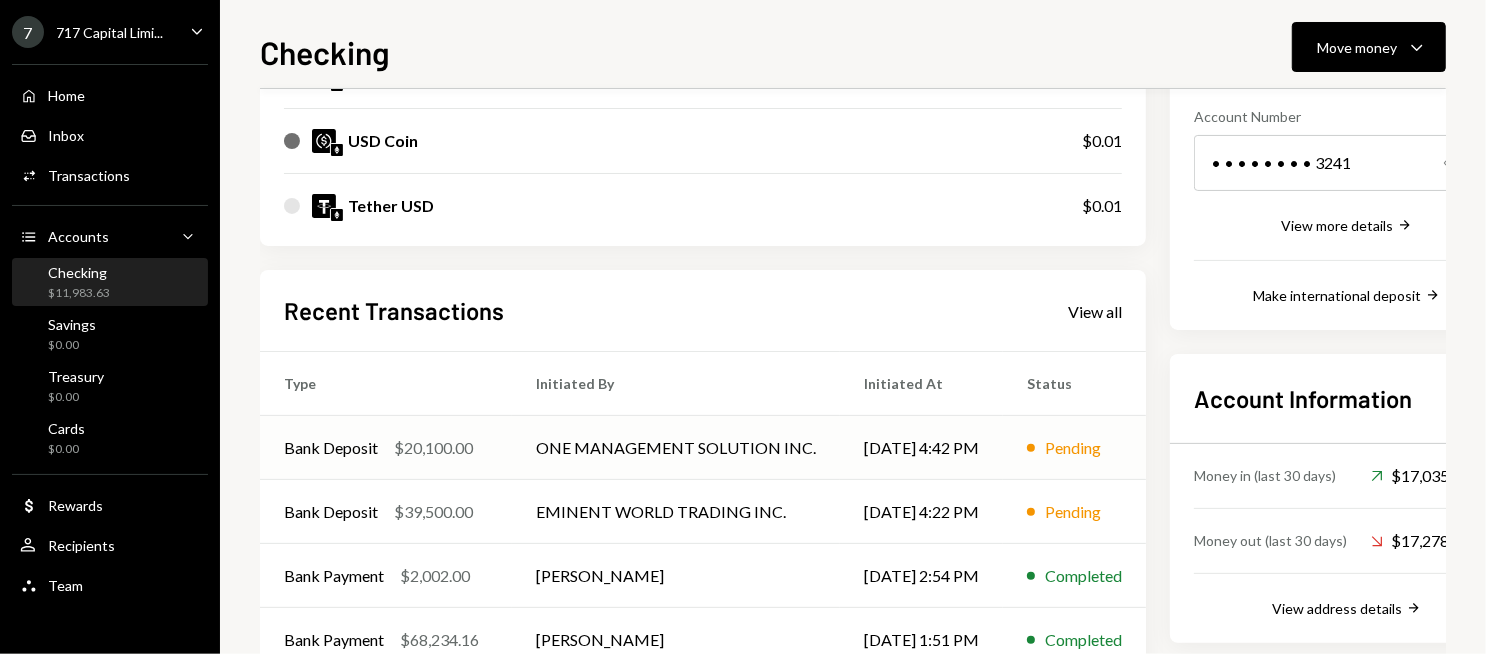 click on "ONE MANAGEMENT SOLUTION INC." at bounding box center [676, 448] 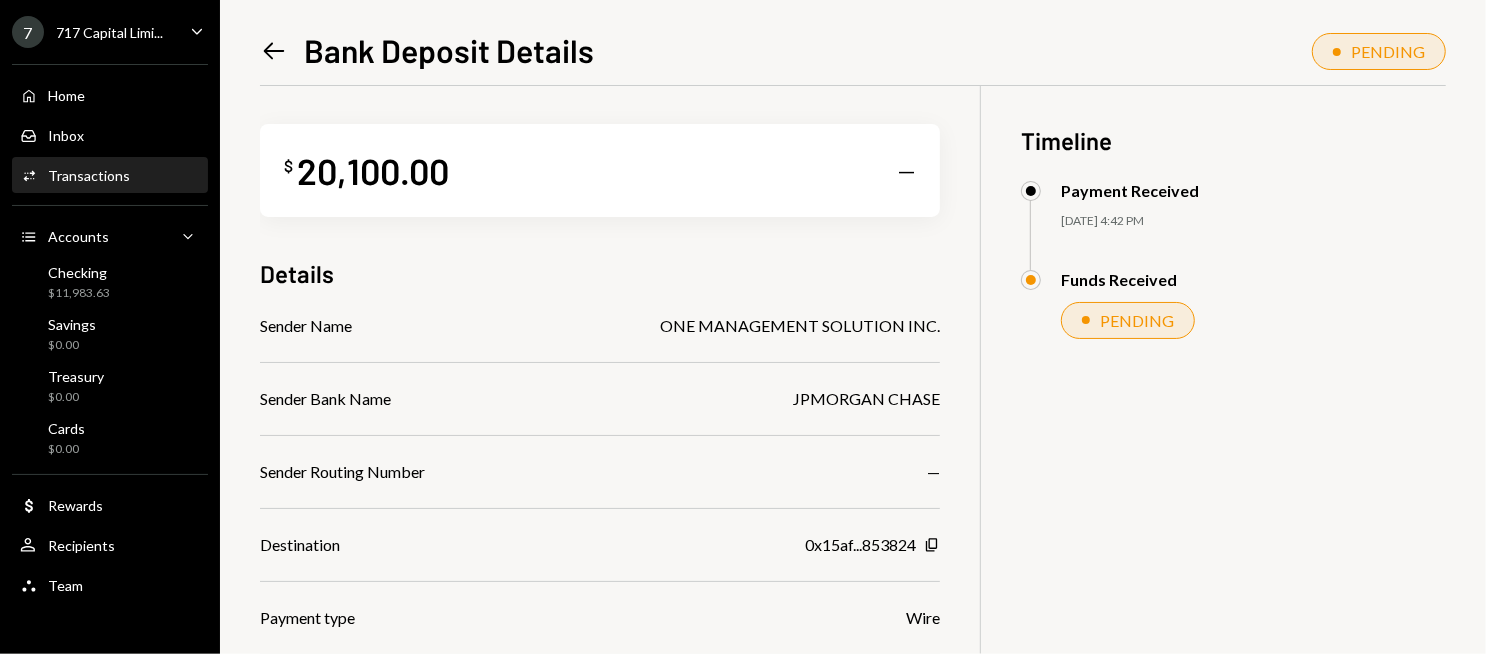 scroll, scrollTop: 0, scrollLeft: 0, axis: both 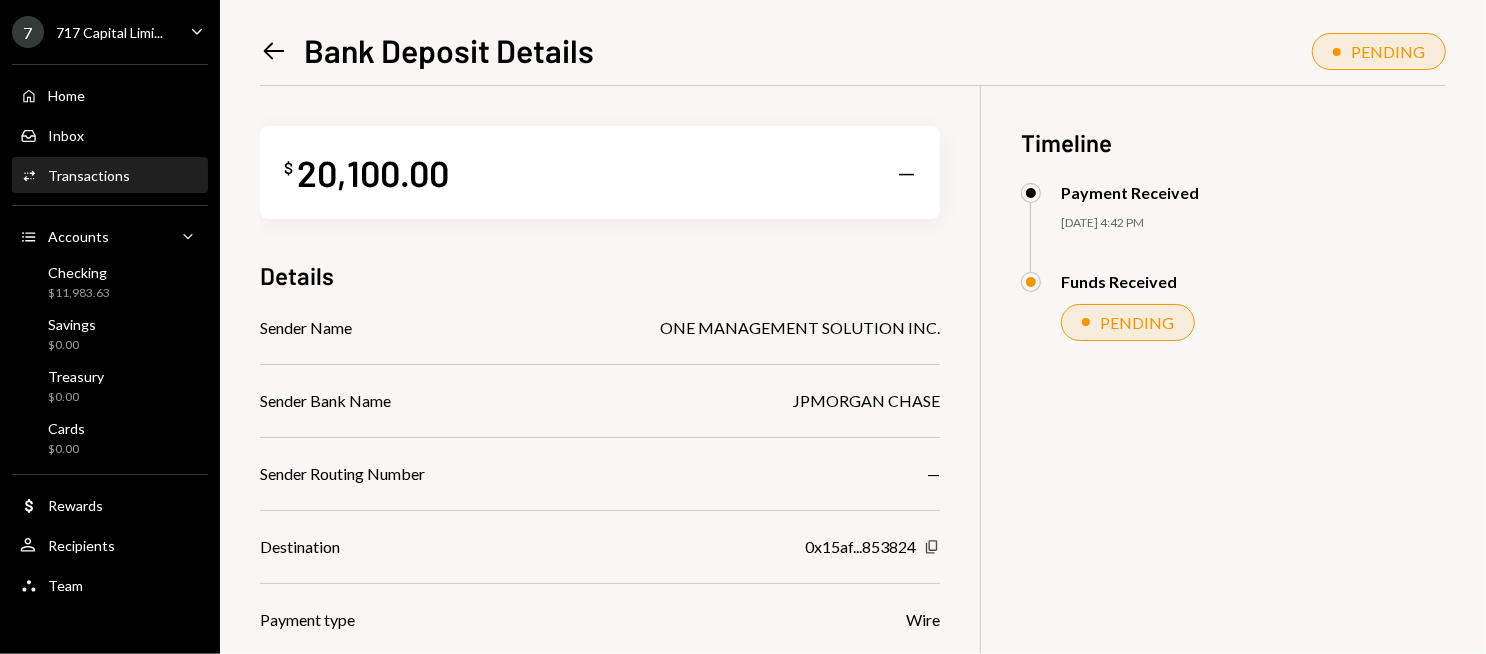 click 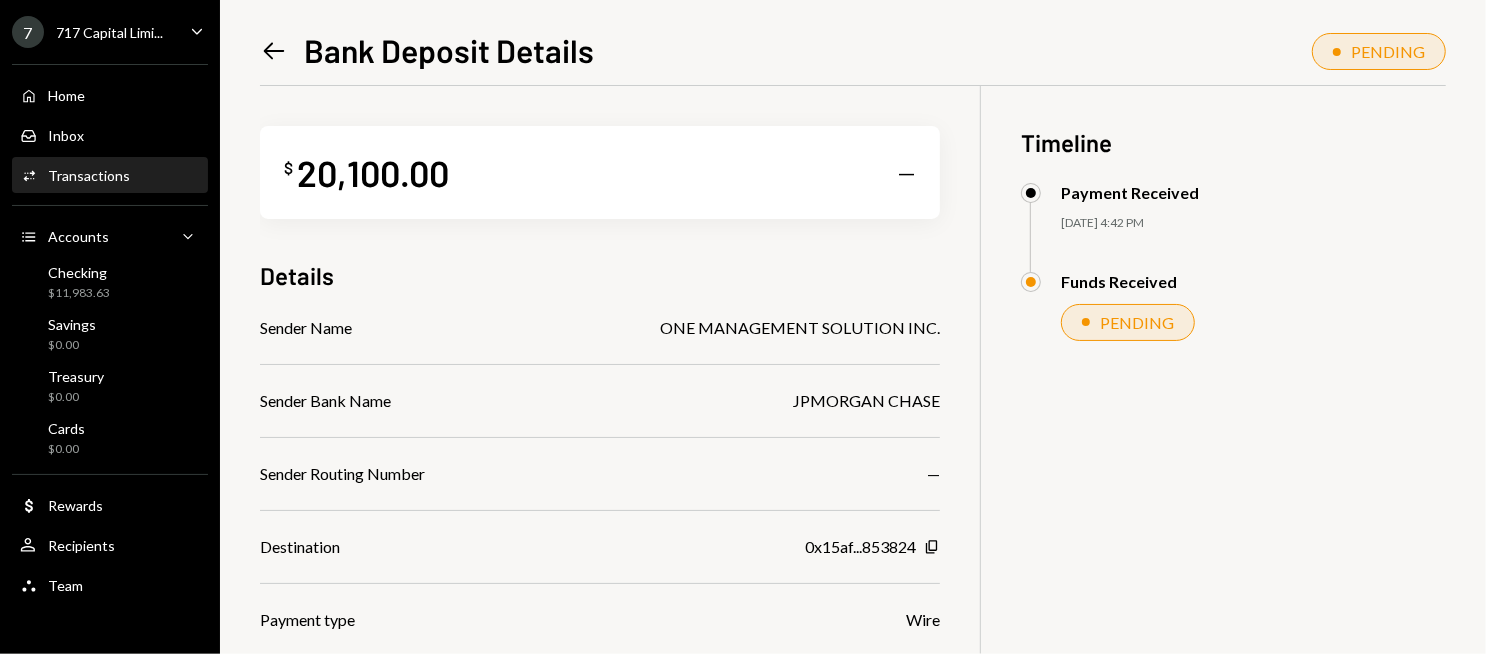 click on "$ 20,100.00 —" at bounding box center (600, 172) 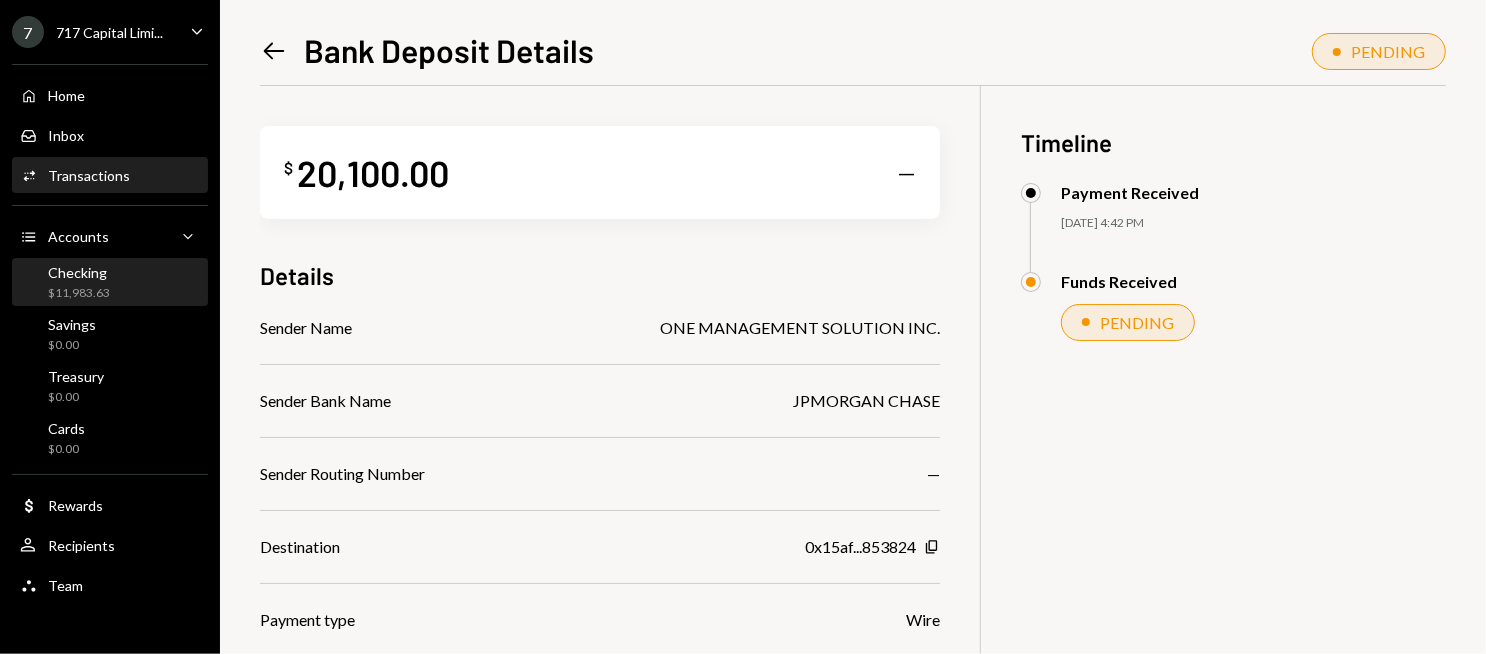click on "Checking $11,983.63" at bounding box center (110, 283) 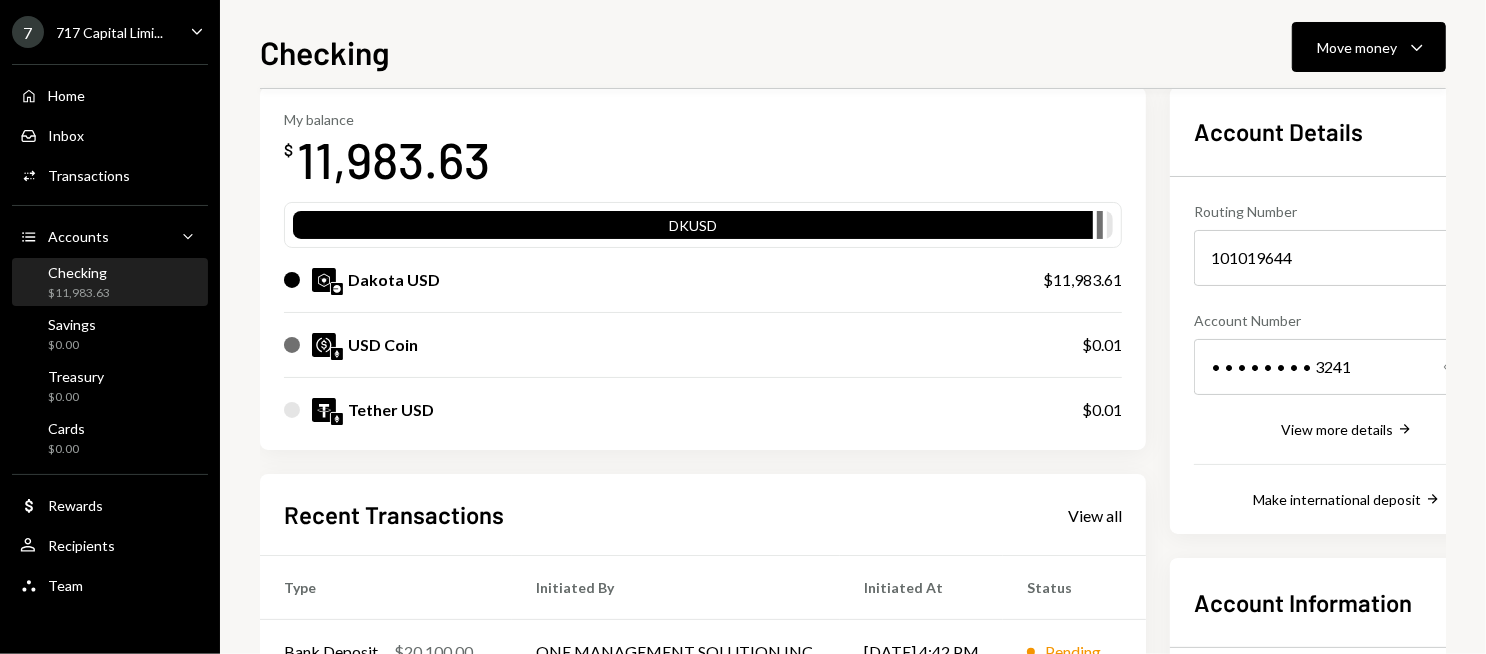 scroll, scrollTop: 0, scrollLeft: 0, axis: both 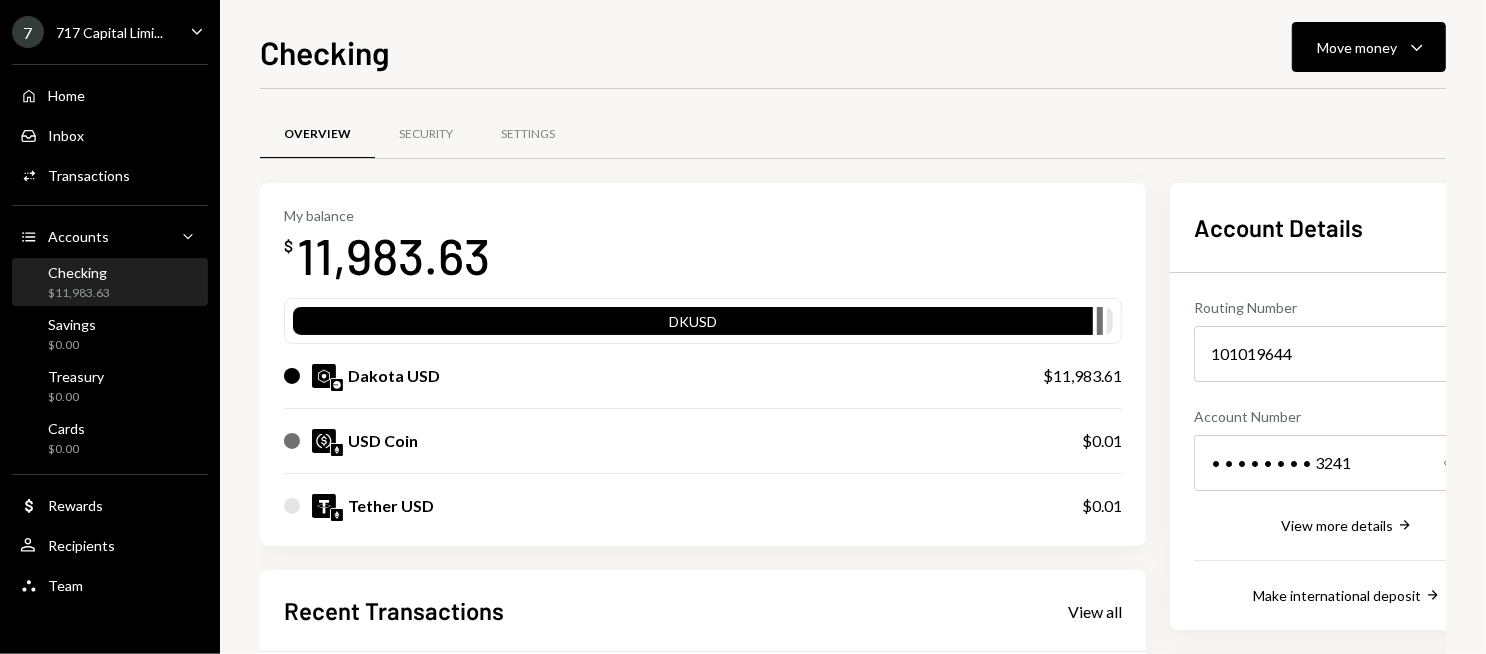 click on "My balance $ 11,983.63" at bounding box center [703, 247] 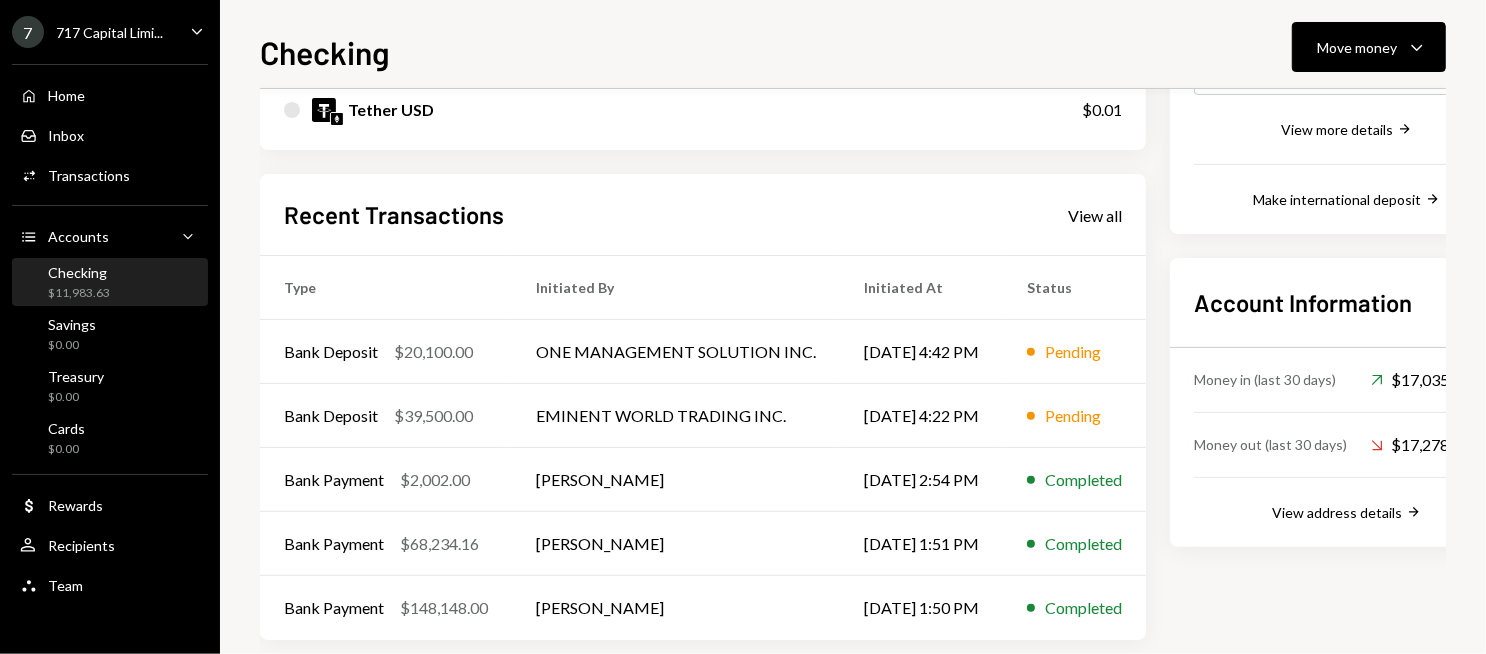 scroll, scrollTop: 400, scrollLeft: 0, axis: vertical 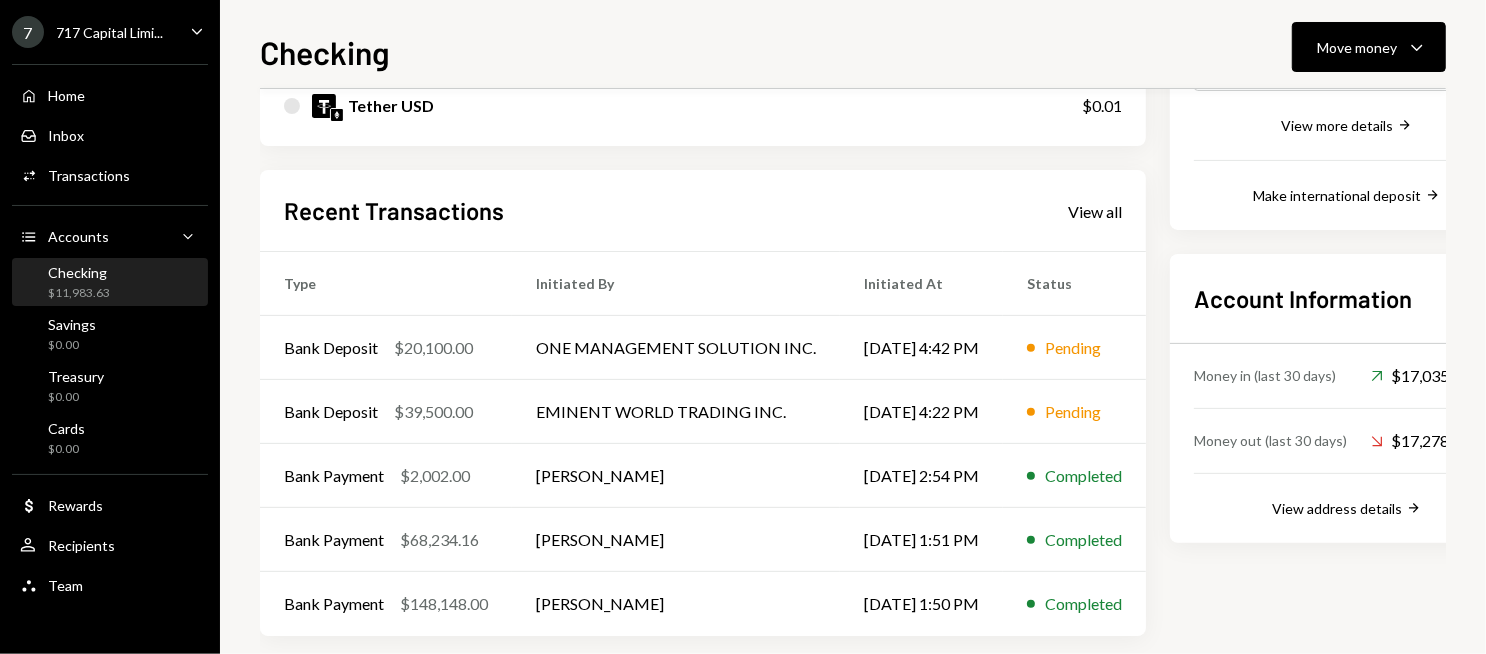 click on "$11,983.63" at bounding box center (79, 293) 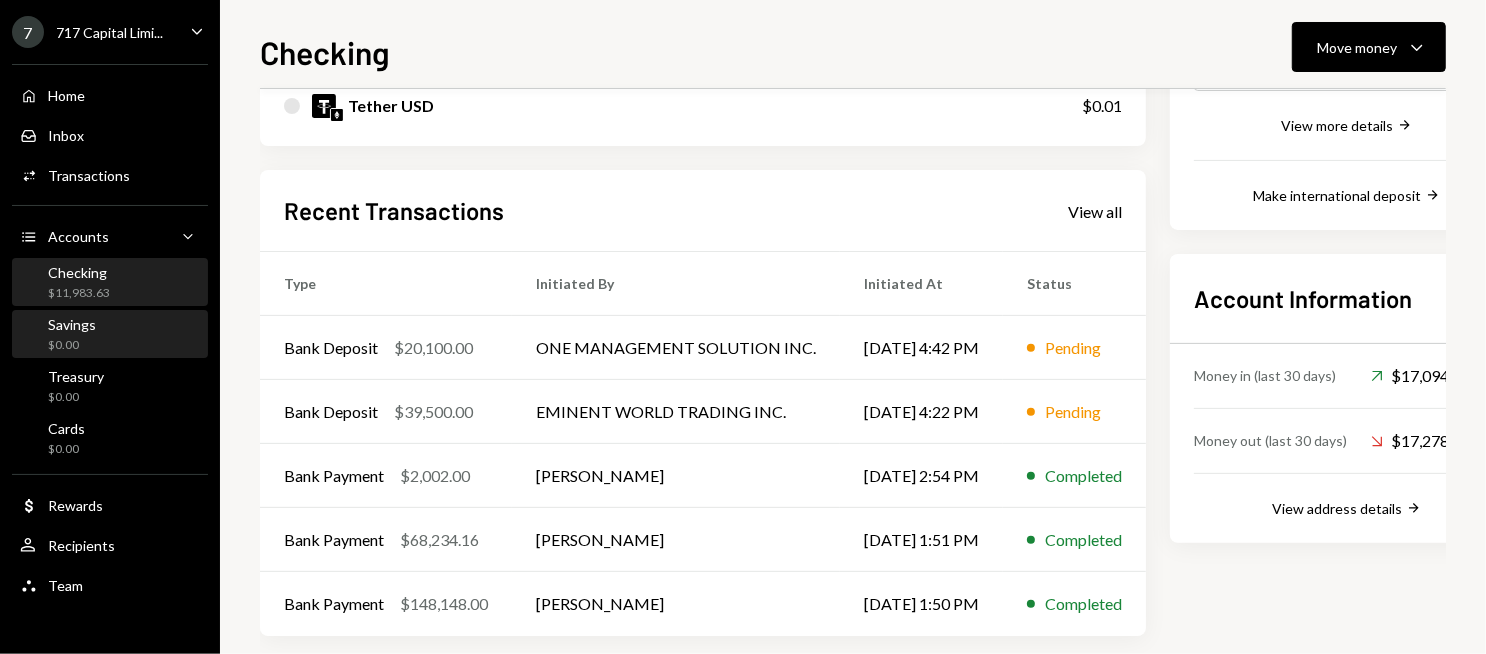 click on "Savings $0.00" at bounding box center [110, 335] 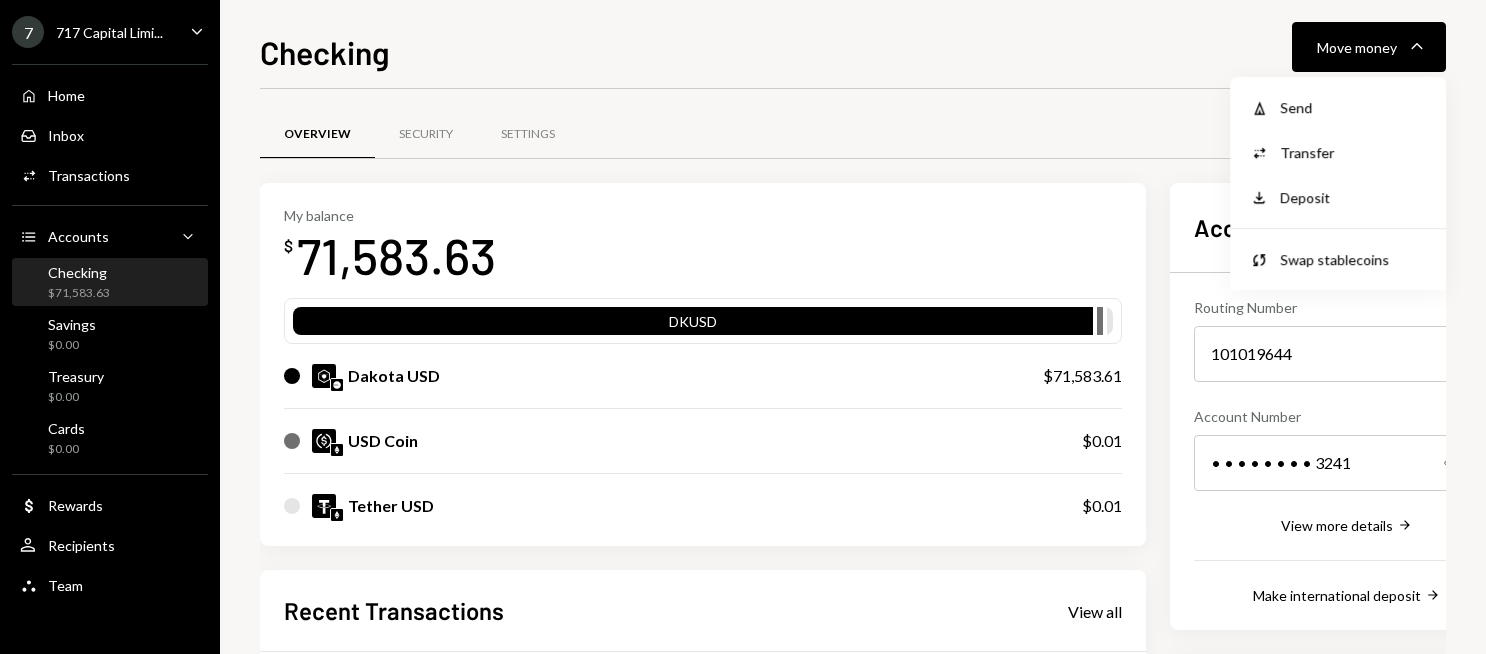 scroll, scrollTop: 0, scrollLeft: 0, axis: both 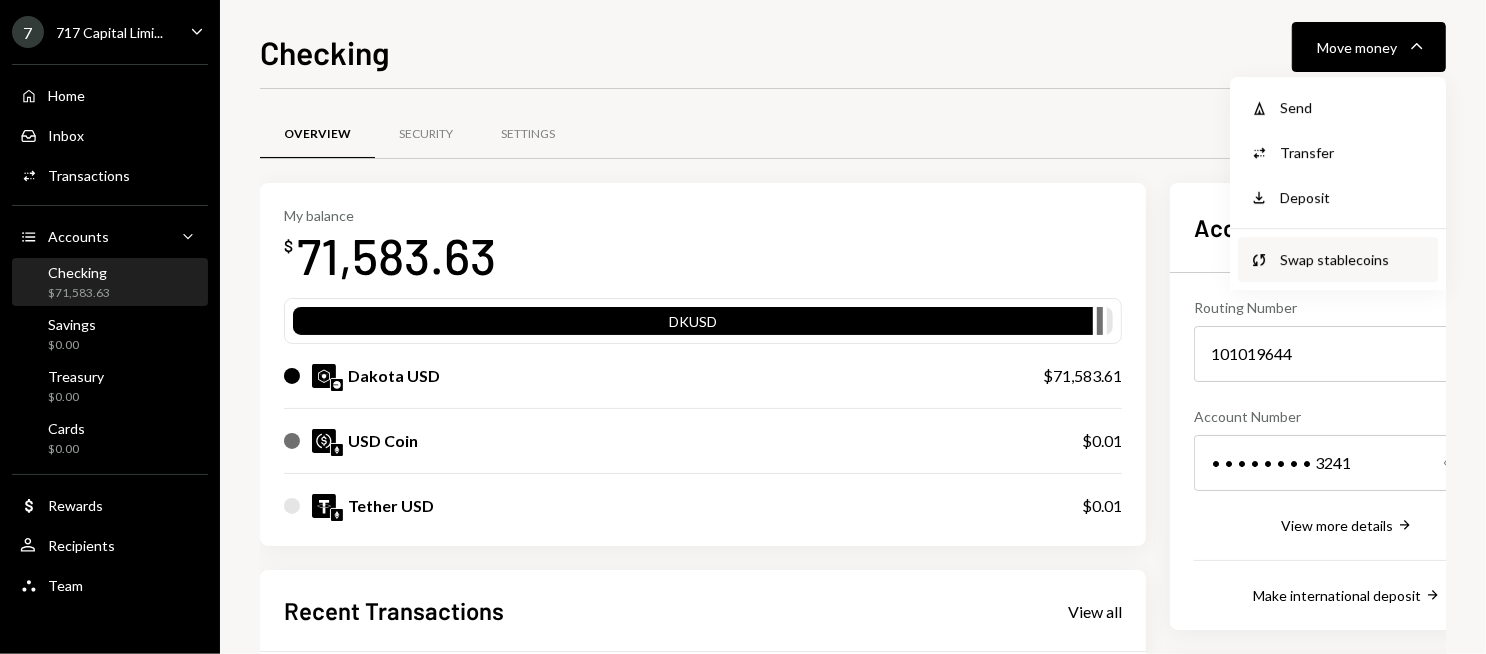 click on "Swap stablecoins" at bounding box center [1353, 259] 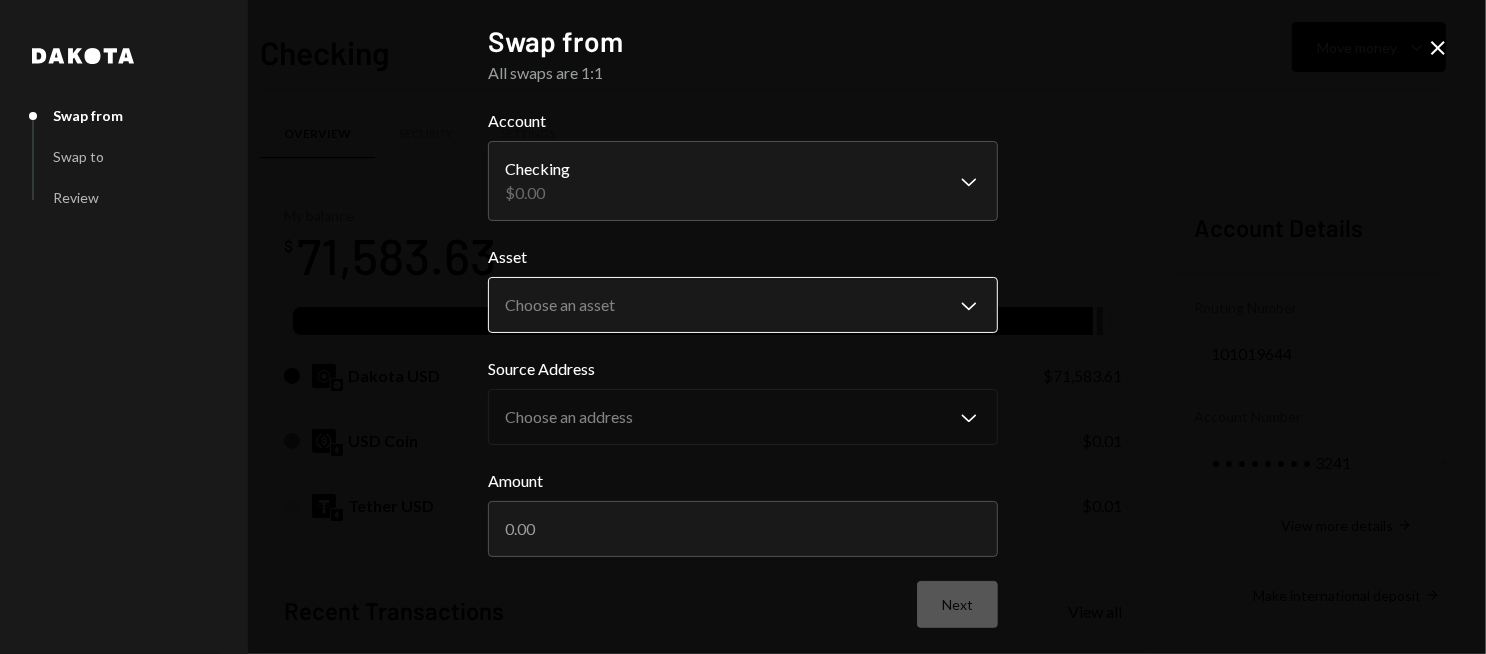 click on "7 717 Capital Limi... Caret Down Home Home Inbox Inbox Activities Transactions Accounts Accounts Caret Down Checking $71,583.63 Savings $0.00 Treasury $0.00 Cards $0.00 Dollar Rewards User Recipients Team Team Checking Move money Caret Down Overview Security Settings My balance $ 71,583.63 DKUSD Dakota USD $71,583.61 USD Coin $0.01 Tether USD $0.01 Recent Transactions View all Type Initiated By Initiated At Status Bank Deposit $20,100.00 ONE MANAGEMENT SOLUTION INC. [DATE] 4:42 PM Completed Bank Deposit $39,500.00 EMINENT WORLD TRADING INC. [DATE] 4:22 PM Completed Bank Payment $2,002.00 [PERSON_NAME] [DATE] 2:54 PM Completed Bank Payment $68,234.16 [PERSON_NAME] [DATE] 1:51 PM Completed Bank Payment $148,148.00 [PERSON_NAME] [DATE] 1:50 PM Completed Account Details Routing Number [FINANCIAL_ID] Copy Account Number • • • • • • • •  3241 Show Copy View more details Right Arrow Make international deposit Right Arrow Account Information Money in (last 30 days) Up Right Arrow $17,094,831.81 Dakota" at bounding box center [743, 327] 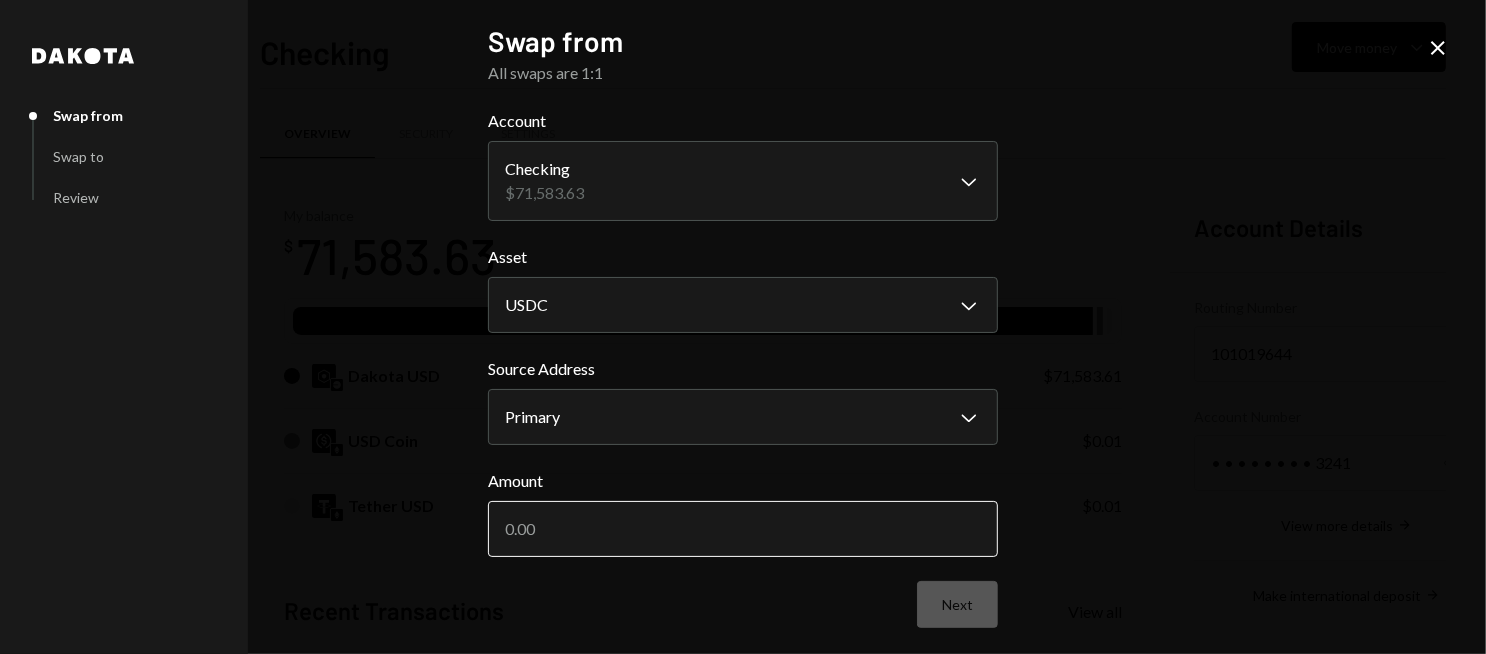 click on "Amount" at bounding box center [743, 529] 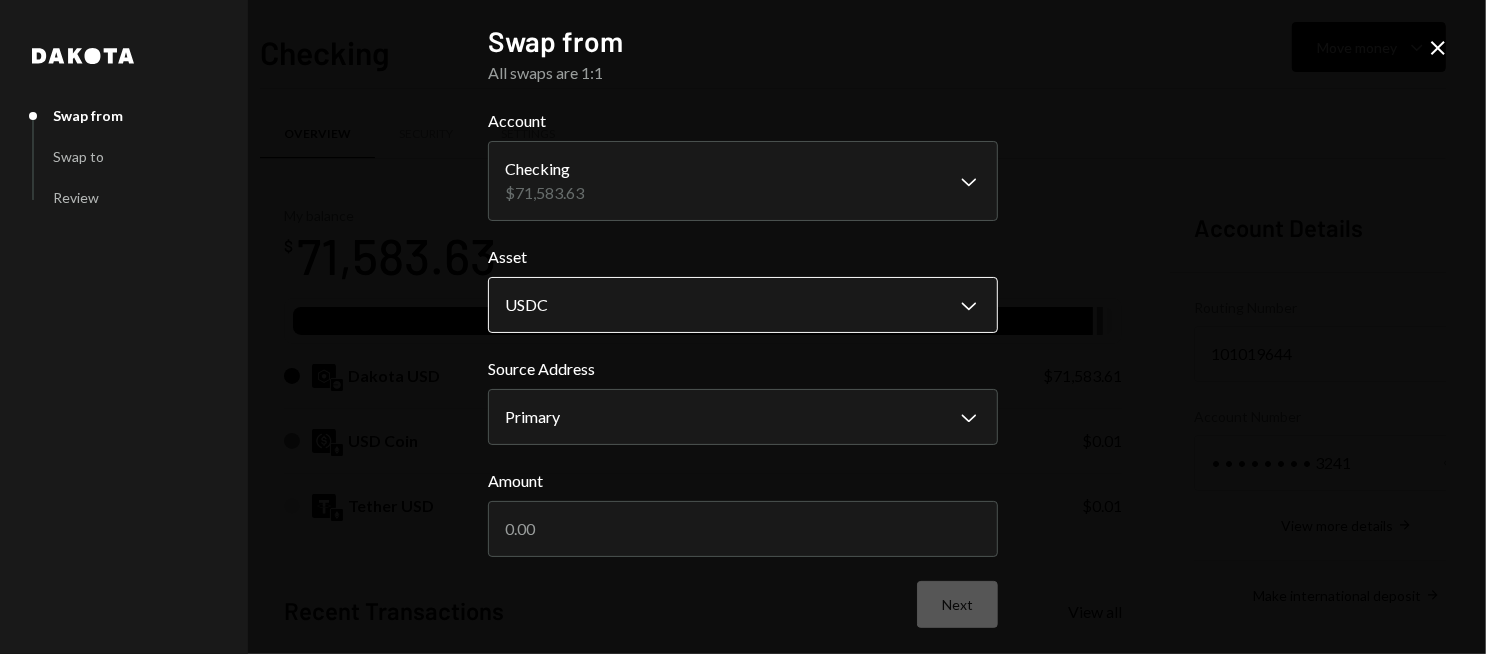 click on "7 717 Capital Limi... Caret Down Home Home Inbox Inbox Activities Transactions Accounts Accounts Caret Down Checking $71,583.63 Savings $0.00 Treasury $0.00 Cards $0.00 Dollar Rewards User Recipients Team Team Checking Move money Caret Down Overview Security Settings My balance $ 71,583.63 DKUSD Dakota USD $71,583.61 USD Coin $0.01 Tether USD $0.01 Recent Transactions View all Type Initiated By Initiated At Status Bank Deposit $20,100.00 ONE MANAGEMENT SOLUTION INC. 07/07/25 4:42 PM Completed Bank Deposit $39,500.00 EMINENT WORLD TRADING INC. 07/07/25 4:22 PM Completed Bank Payment $2,002.00 Ryan Noonan 07/07/25 2:54 PM Completed Bank Payment $68,234.16 Ryan Noonan 07/07/25 1:51 PM Completed Bank Payment $148,148.00 Ryan Noonan 07/07/25 1:50 PM Completed Account Details Routing Number 101019644 Copy Account Number • • • • • • • •  3241 Show Copy View more details Right Arrow Make international deposit Right Arrow Account Information Money in (last 30 days) Up Right Arrow $17,094,831.81 Dakota" at bounding box center (743, 327) 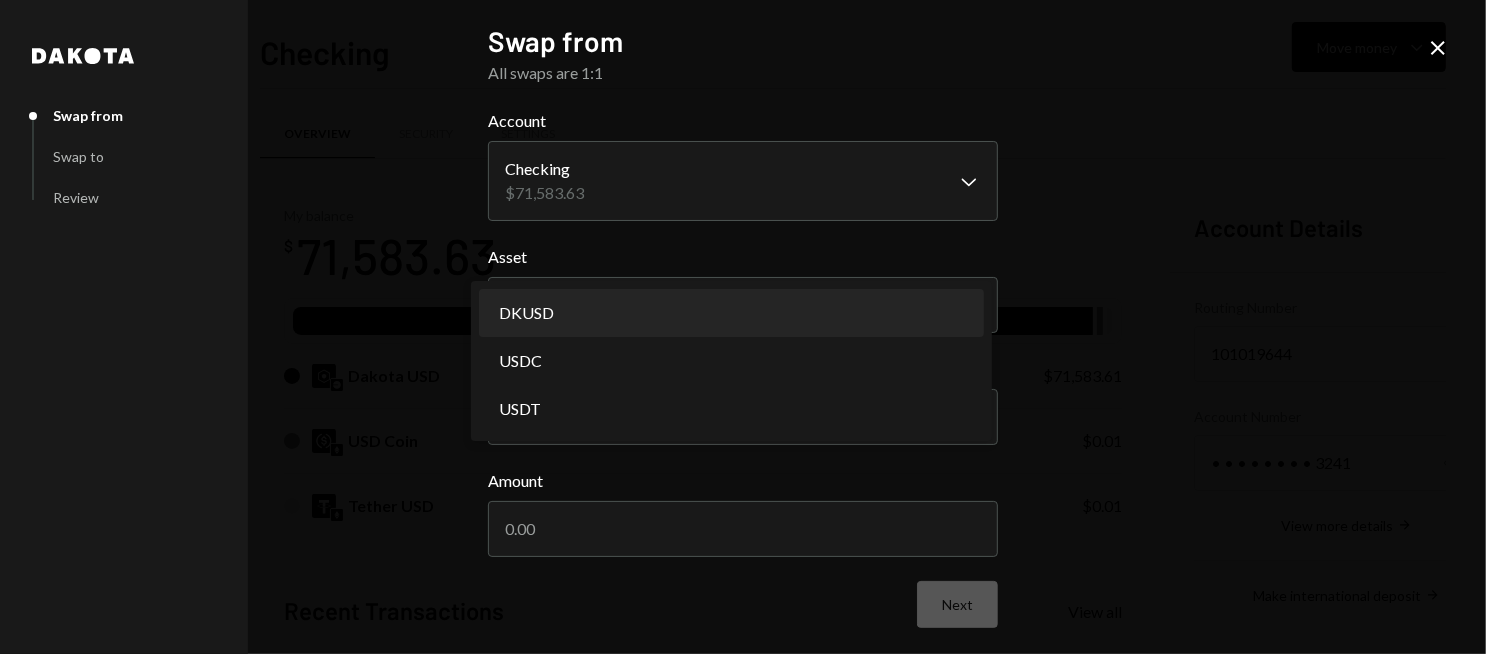 select on "*****" 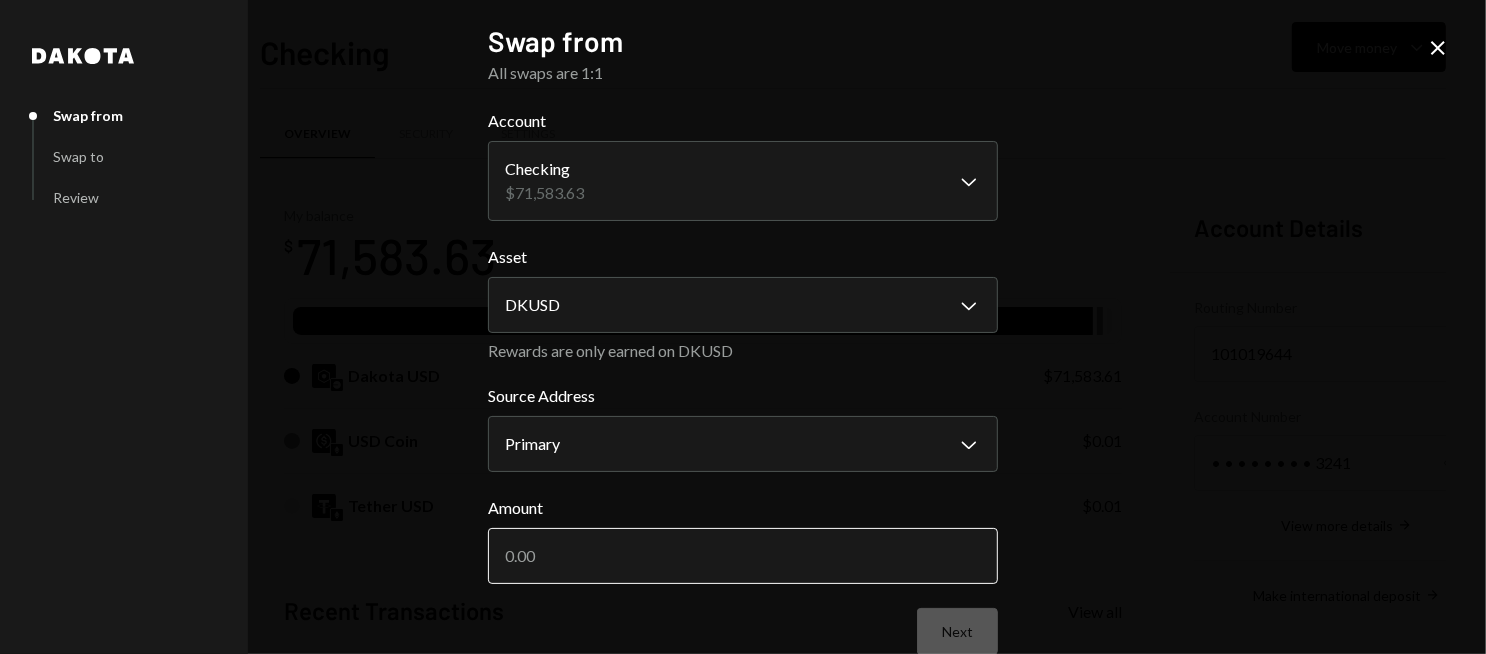 drag, startPoint x: 789, startPoint y: 574, endPoint x: 799, endPoint y: 572, distance: 10.198039 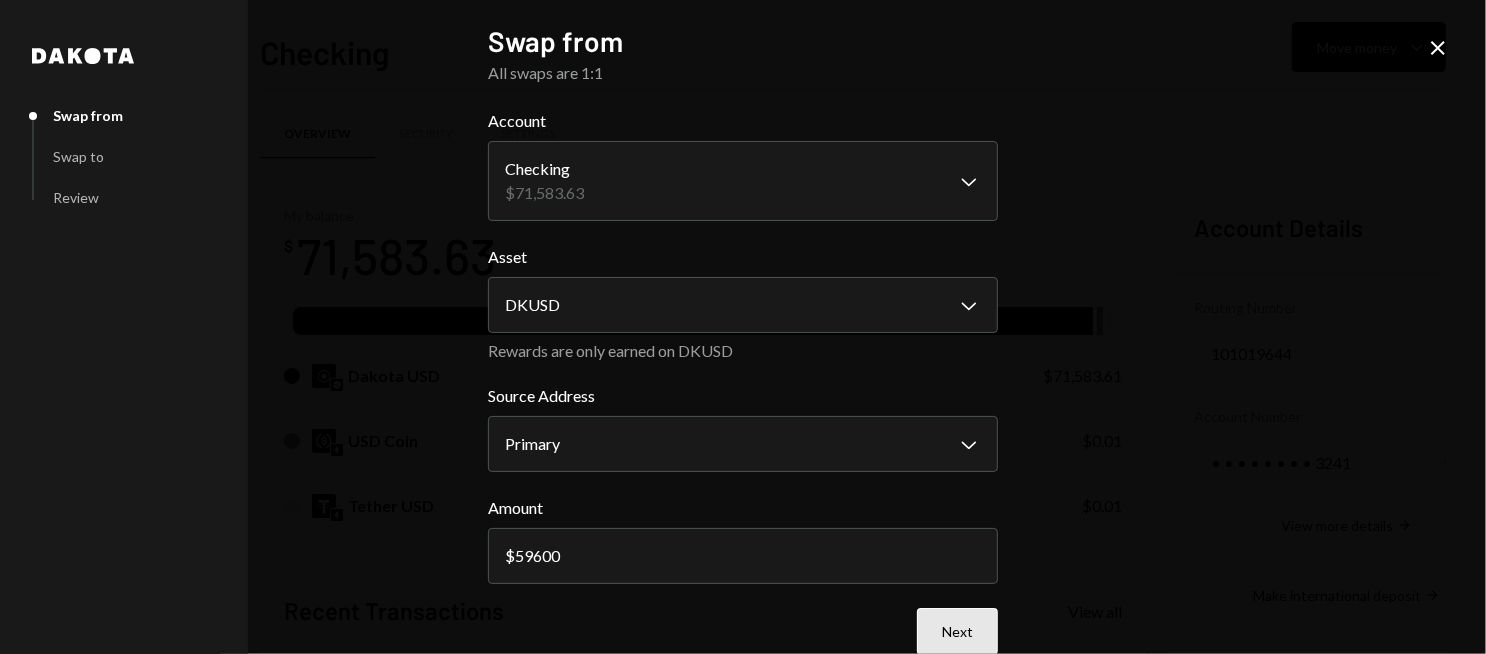 type on "59600" 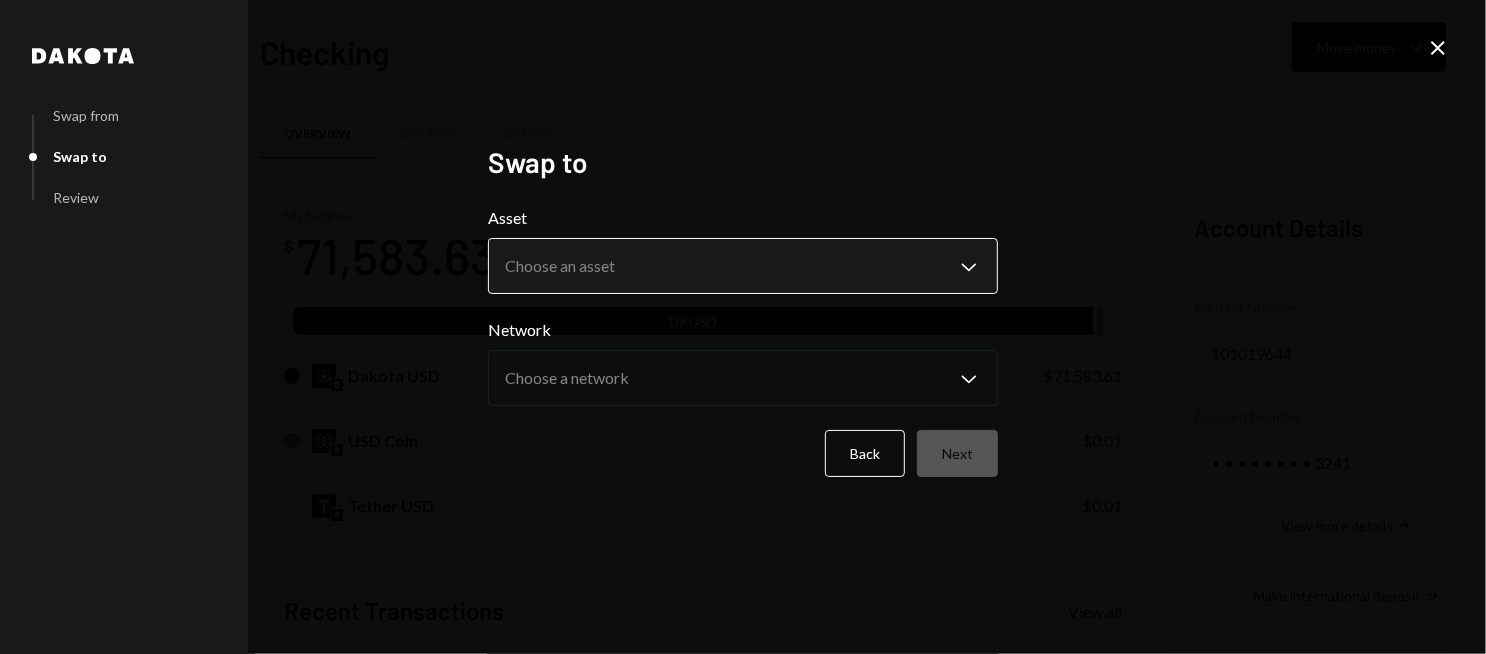click on "7 717 Capital Limi... Caret Down Home Home Inbox Inbox Activities Transactions Accounts Accounts Caret Down Checking $71,583.63 Savings $0.00 Treasury $0.00 Cards $0.00 Dollar Rewards User Recipients Team Team Checking Move money Caret Down Overview Security Settings My balance $ 71,583.63 DKUSD Dakota USD $71,583.61 USD Coin $0.01 Tether USD $0.01 Recent Transactions View all Type Initiated By Initiated At Status Bank Deposit $20,100.00 ONE MANAGEMENT SOLUTION INC. 07/07/25 4:42 PM Completed Bank Deposit $39,500.00 EMINENT WORLD TRADING INC. 07/07/25 4:22 PM Completed Bank Payment $2,002.00 Ryan Noonan 07/07/25 2:54 PM Completed Bank Payment $68,234.16 Ryan Noonan 07/07/25 1:51 PM Completed Bank Payment $148,148.00 Ryan Noonan 07/07/25 1:50 PM Completed Account Details Routing Number 101019644 Copy Account Number • • • • • • • •  3241 Show Copy View more details Right Arrow Make international deposit Right Arrow Account Information Money in (last 30 days) Up Right Arrow $17,094,831.81 Dakota" at bounding box center (743, 327) 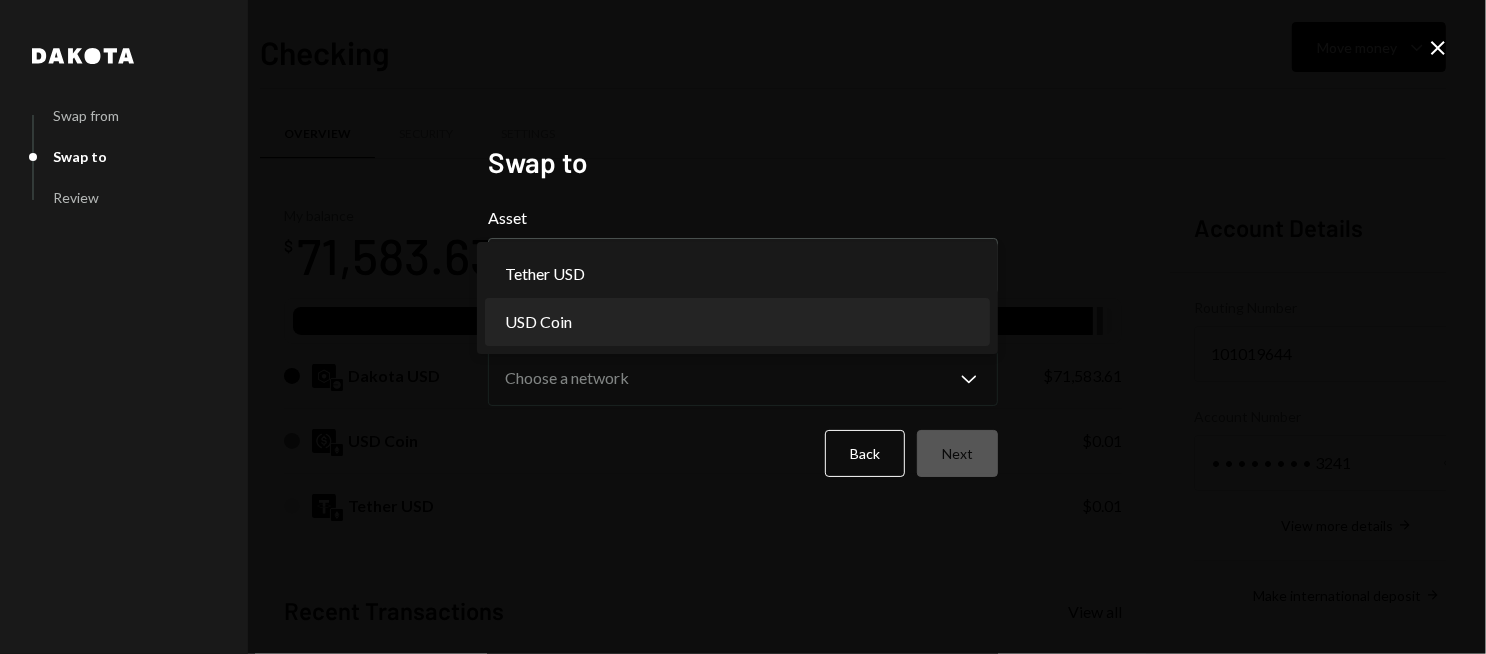 select on "****" 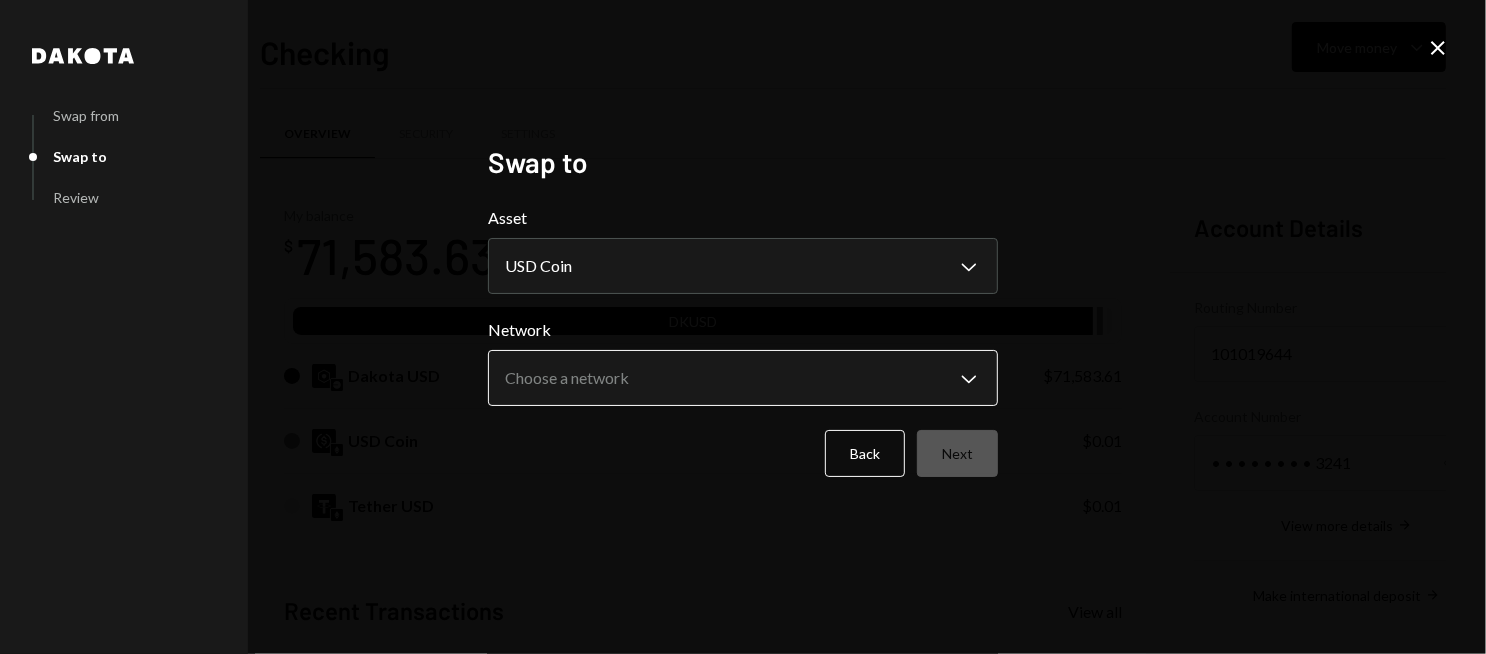 click on "7 717 Capital Limi... Caret Down Home Home Inbox Inbox Activities Transactions Accounts Accounts Caret Down Checking $71,583.63 Savings $0.00 Treasury $0.00 Cards $0.00 Dollar Rewards User Recipients Team Team Checking Move money Caret Down Overview Security Settings My balance $ 71,583.63 DKUSD Dakota USD $71,583.61 USD Coin $0.01 Tether USD $0.01 Recent Transactions View all Type Initiated By Initiated At Status Bank Deposit $20,100.00 ONE MANAGEMENT SOLUTION INC. 07/07/25 4:42 PM Completed Bank Deposit $39,500.00 EMINENT WORLD TRADING INC. 07/07/25 4:22 PM Completed Bank Payment $2,002.00 Ryan Noonan 07/07/25 2:54 PM Completed Bank Payment $68,234.16 Ryan Noonan 07/07/25 1:51 PM Completed Bank Payment $148,148.00 Ryan Noonan 07/07/25 1:50 PM Completed Account Details Routing Number 101019644 Copy Account Number • • • • • • • •  3241 Show Copy View more details Right Arrow Make international deposit Right Arrow Account Information Money in (last 30 days) Up Right Arrow $17,094,831.81 Dakota" at bounding box center [743, 327] 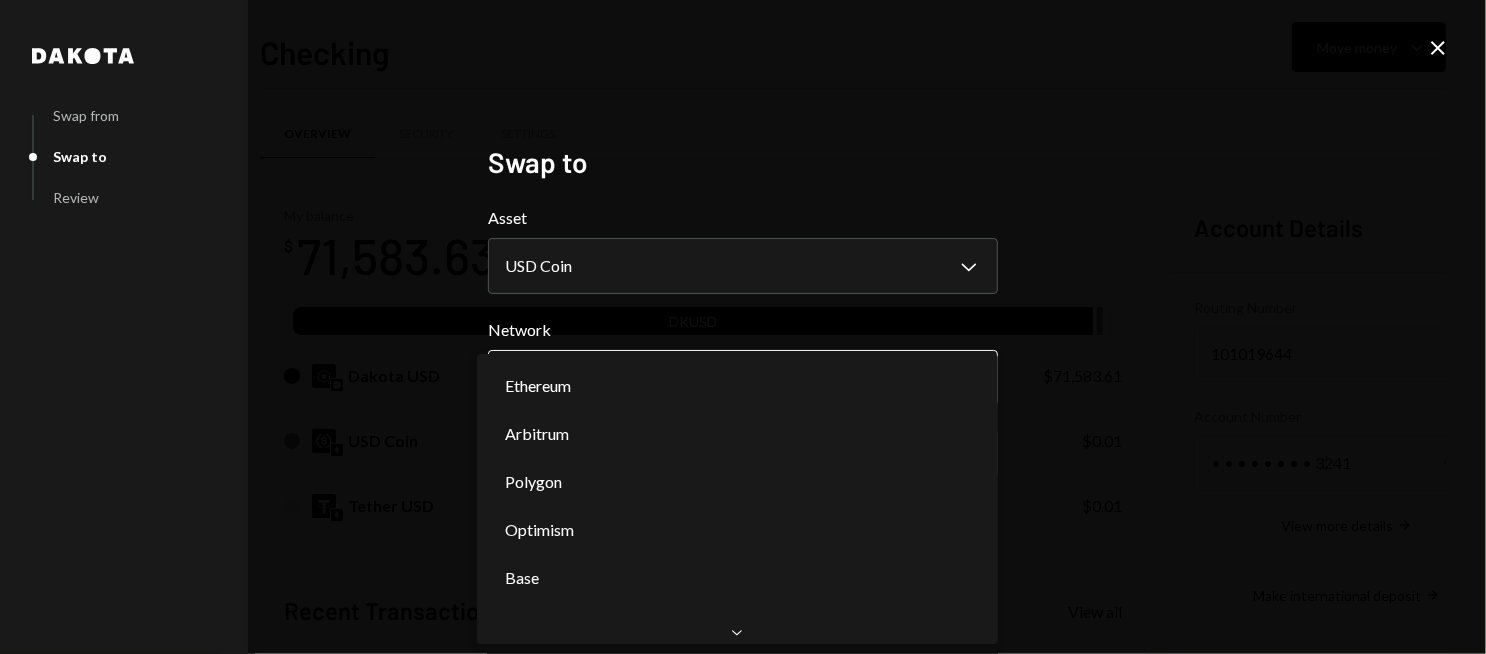 select on "**********" 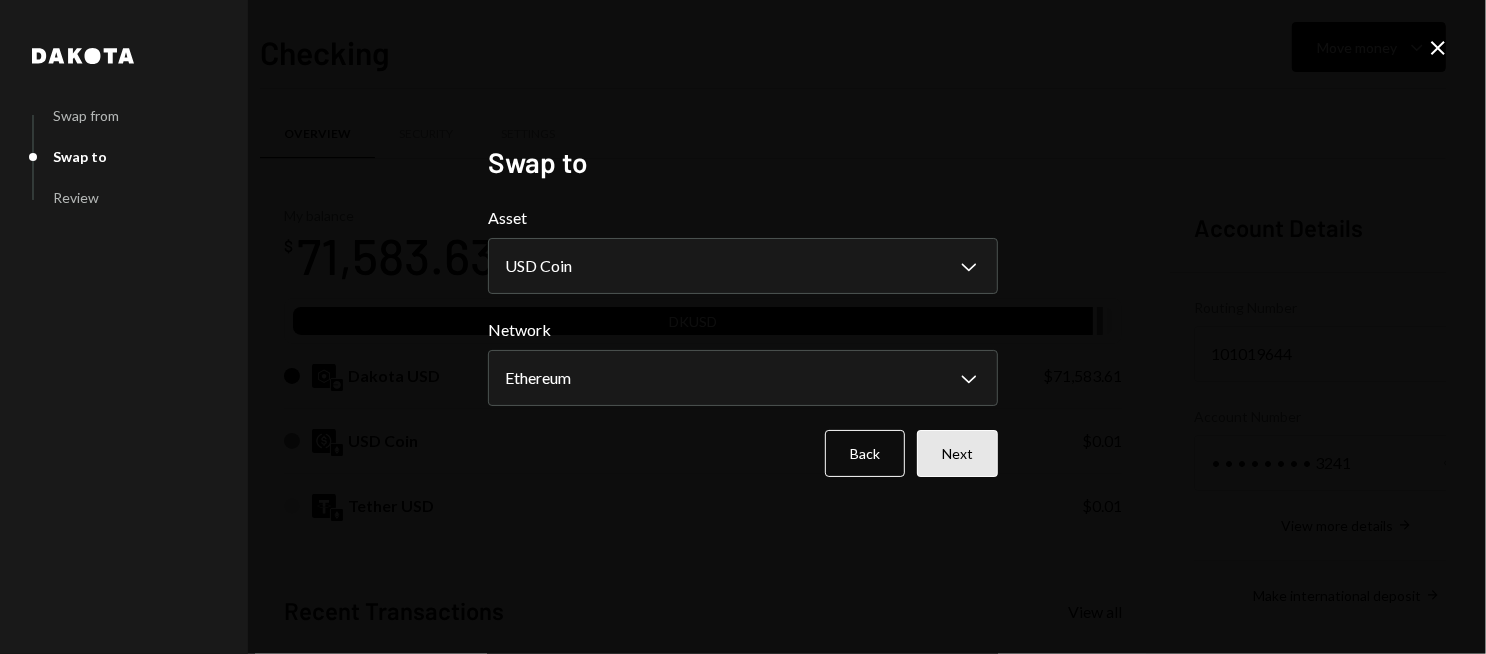 click on "Next" at bounding box center (957, 453) 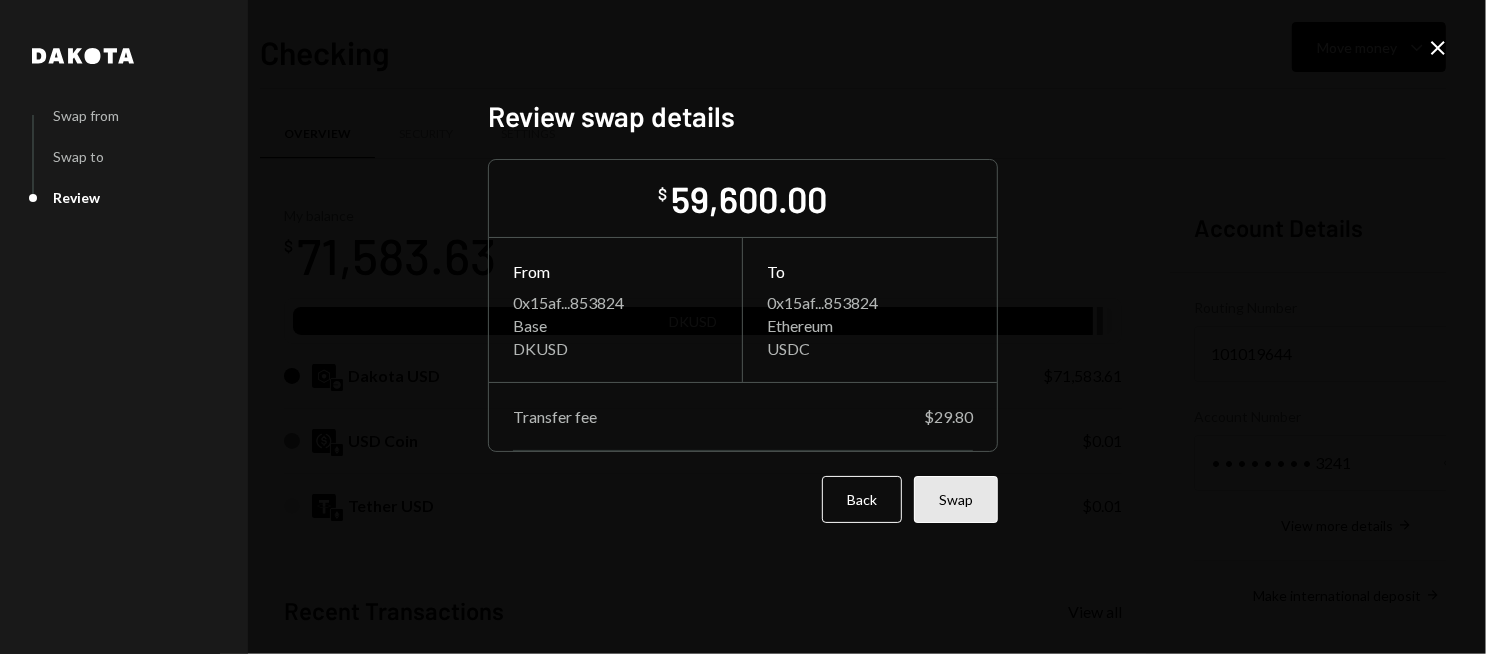 click on "Swap" at bounding box center [956, 499] 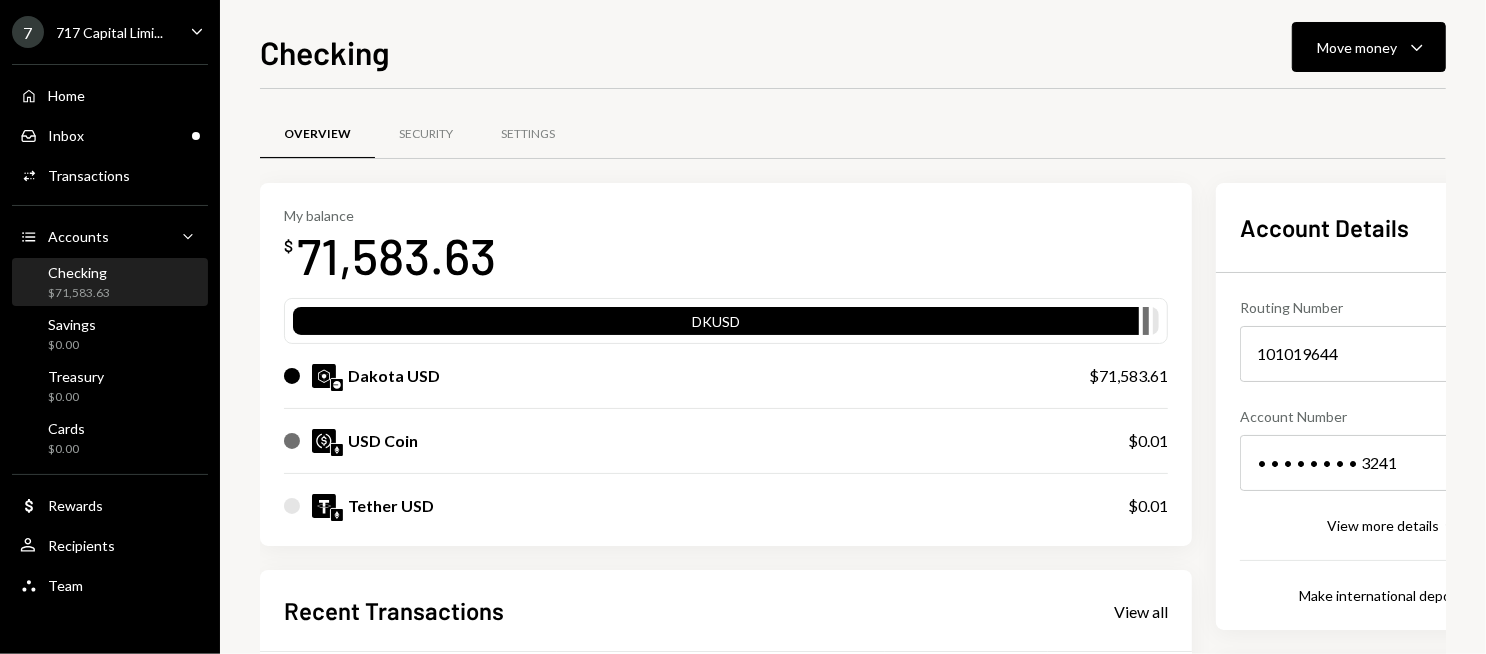 click on "My balance $ 71,583.63" at bounding box center [726, 247] 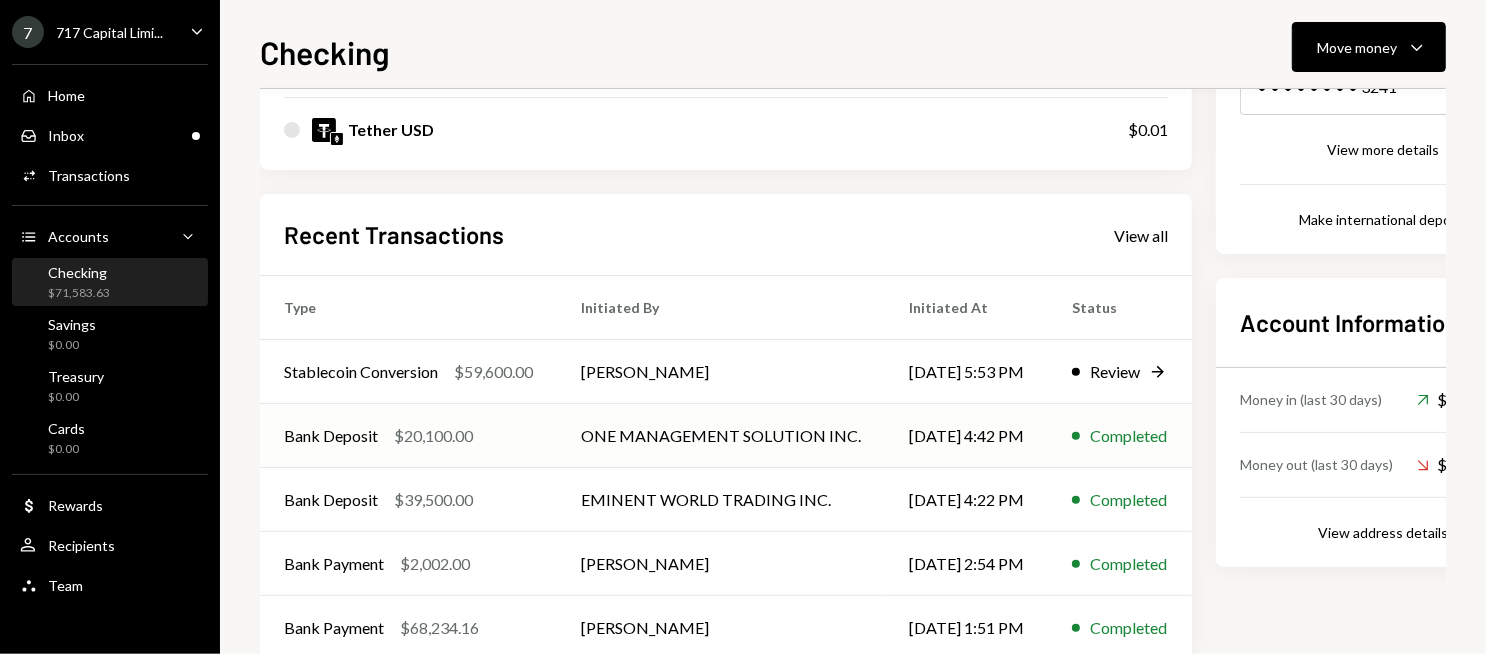 scroll, scrollTop: 400, scrollLeft: 0, axis: vertical 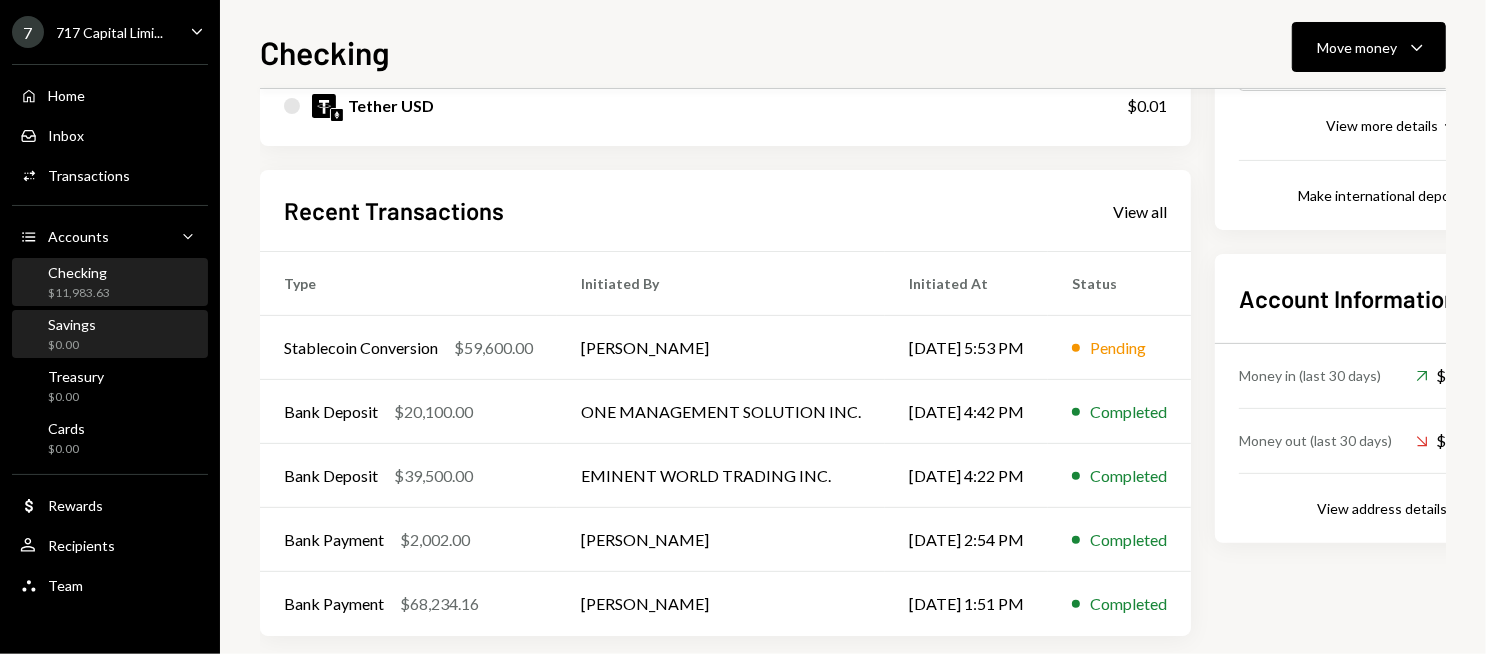 click on "Savings $0.00" at bounding box center (110, 334) 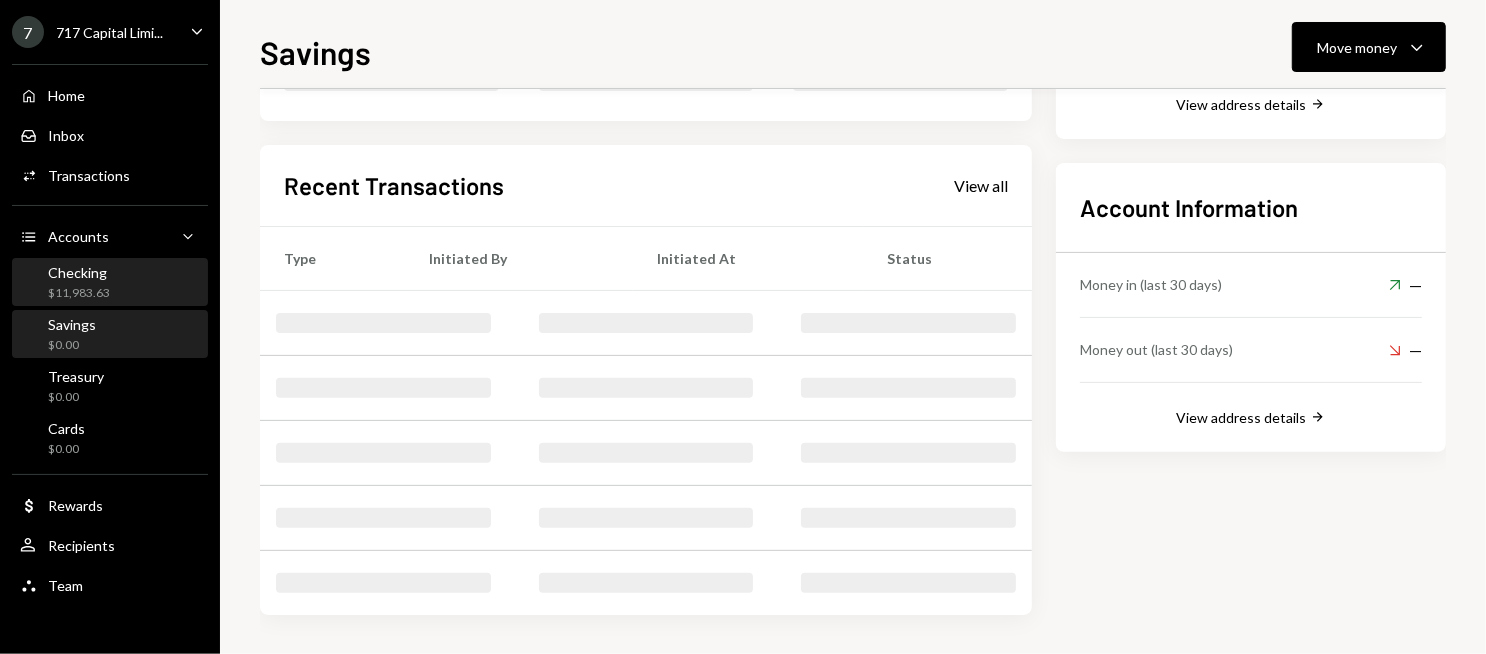 click on "Checking" at bounding box center [79, 272] 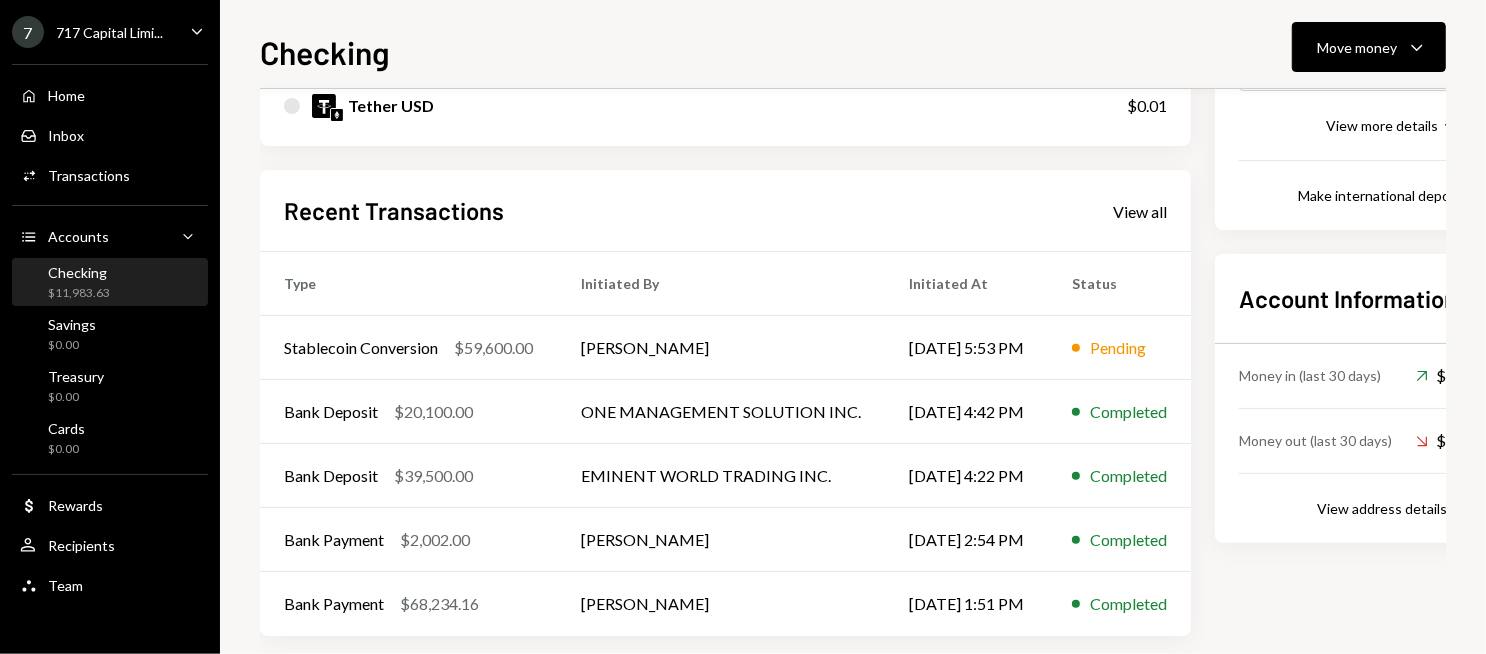 scroll, scrollTop: 100, scrollLeft: 0, axis: vertical 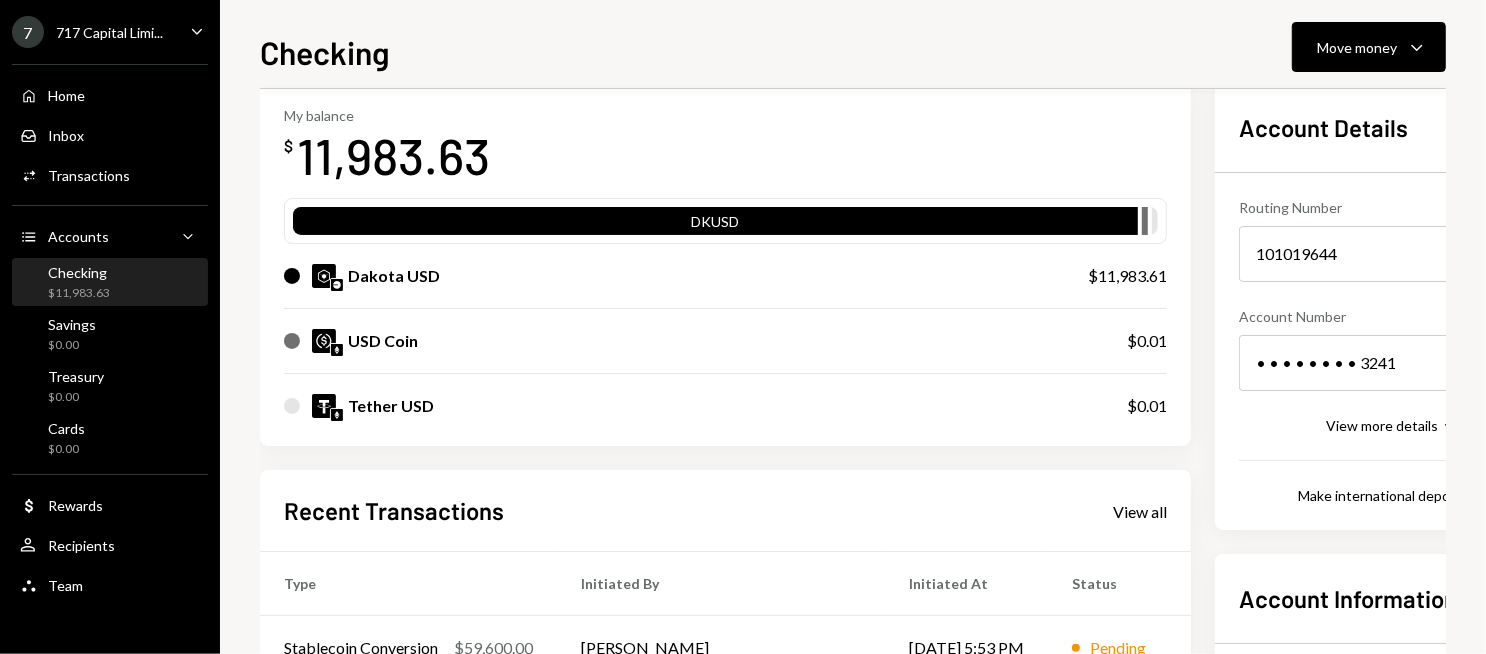 drag, startPoint x: 647, startPoint y: 133, endPoint x: 640, endPoint y: 141, distance: 10.630146 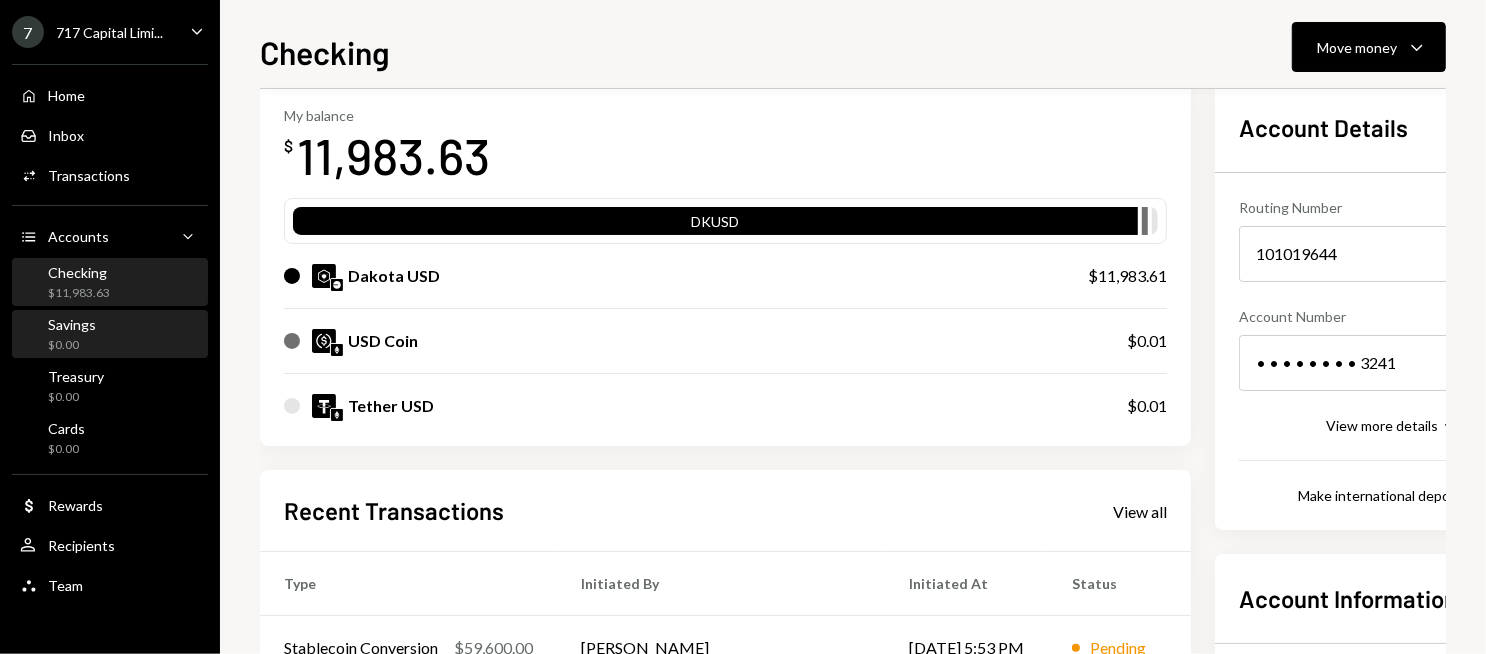 click on "$0.00" at bounding box center (72, 345) 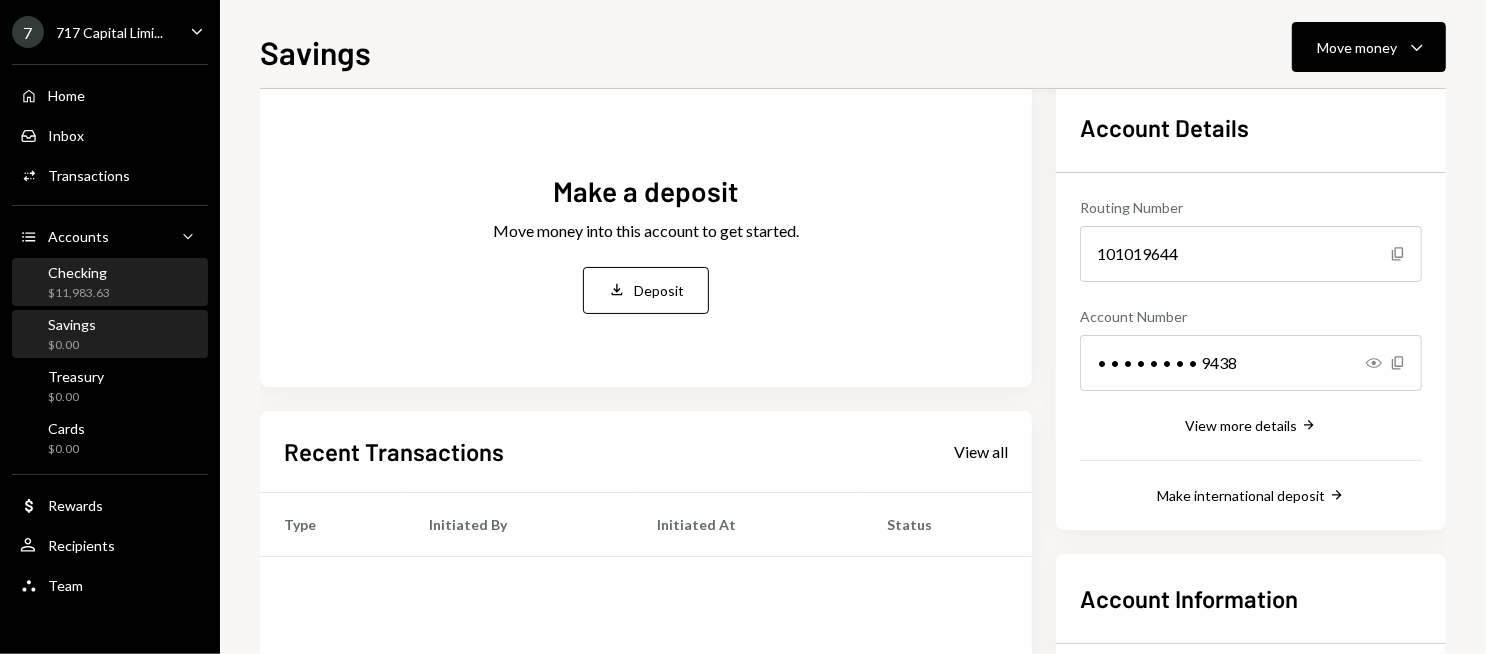 click on "Checking $11,983.63" at bounding box center (110, 283) 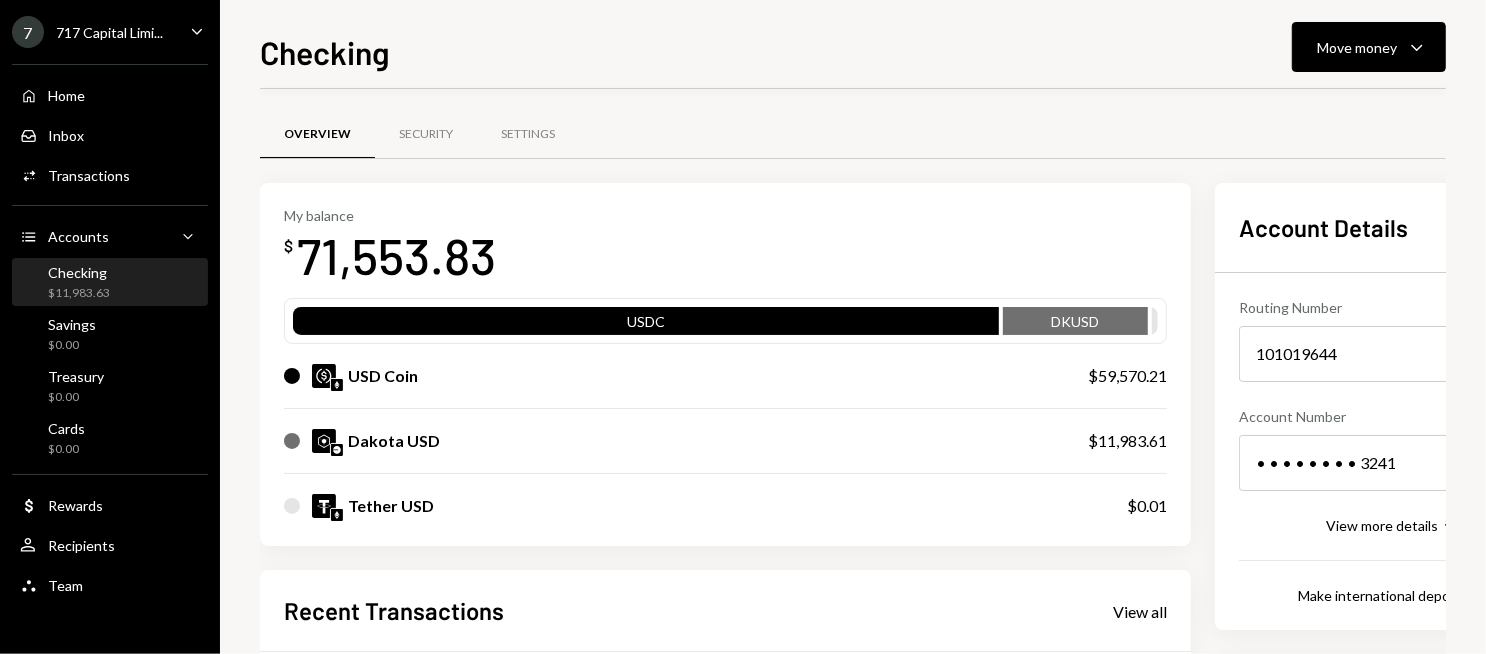 scroll, scrollTop: 400, scrollLeft: 0, axis: vertical 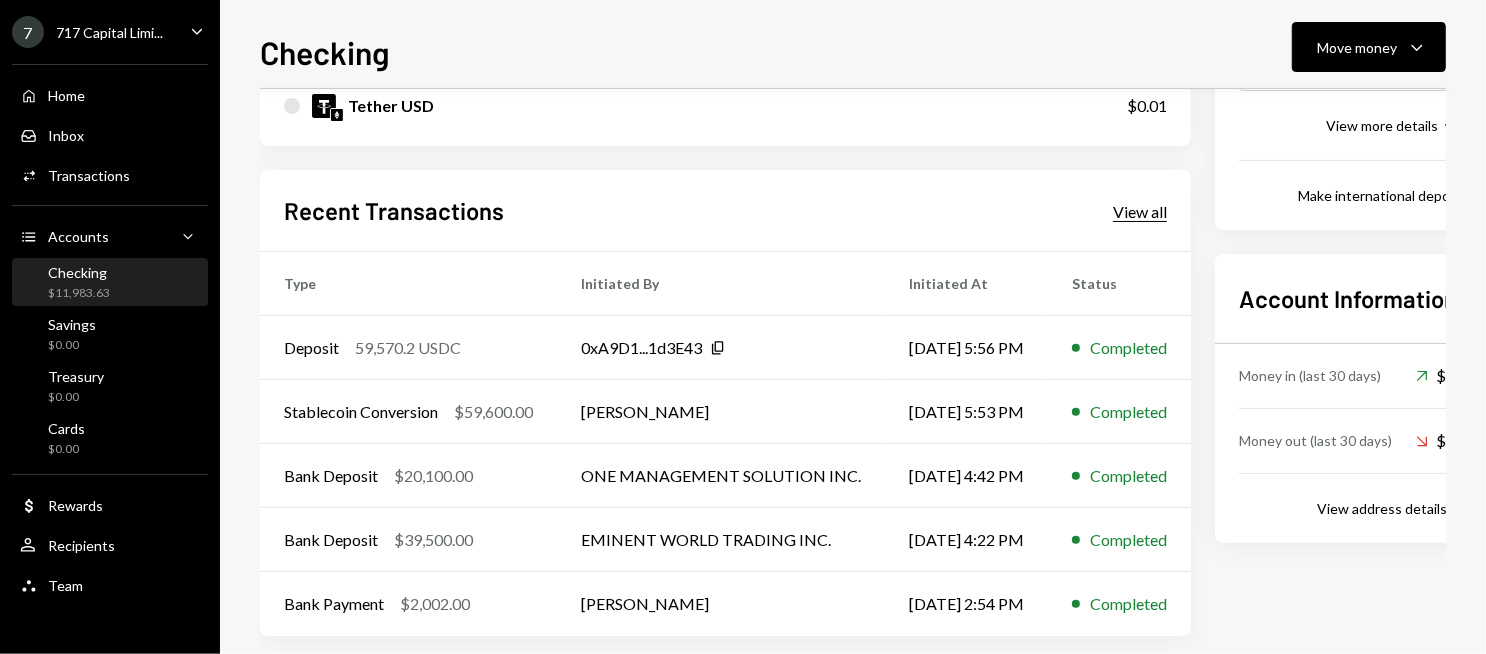 click on "View all" at bounding box center [1140, 212] 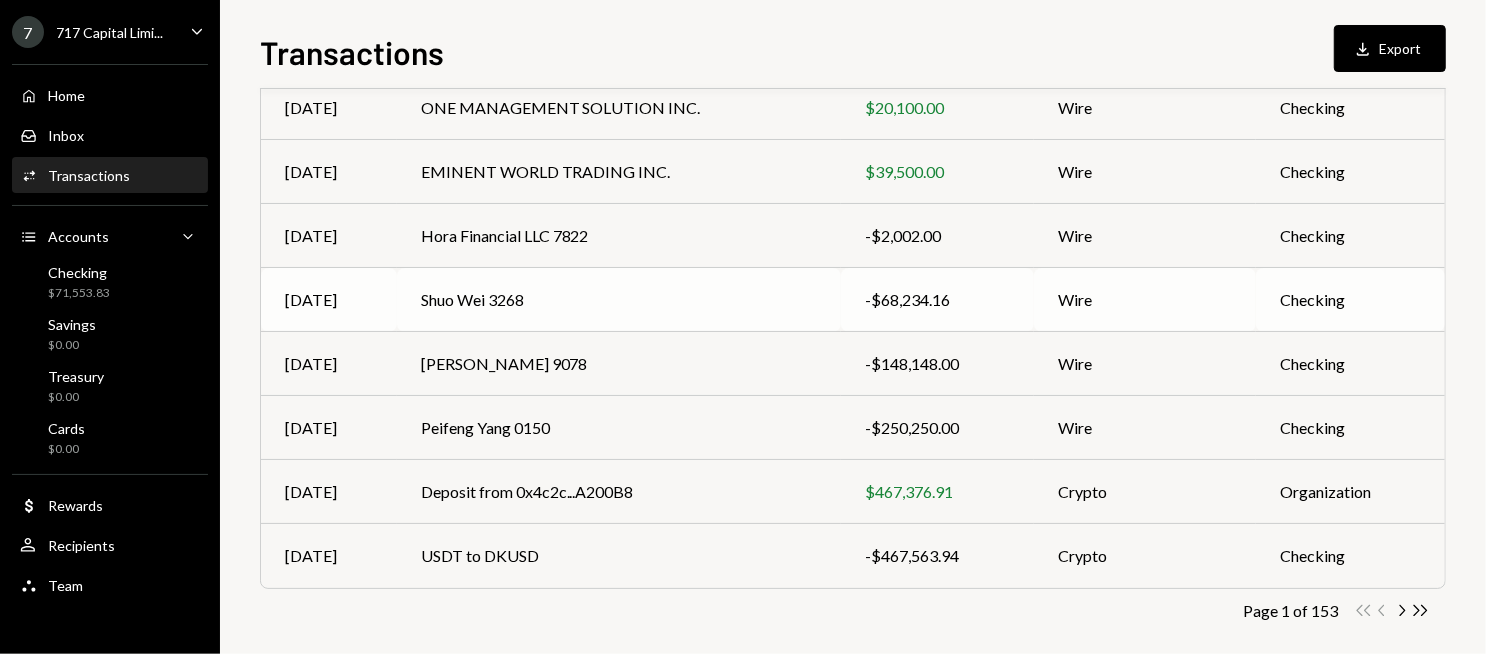 scroll, scrollTop: 393, scrollLeft: 0, axis: vertical 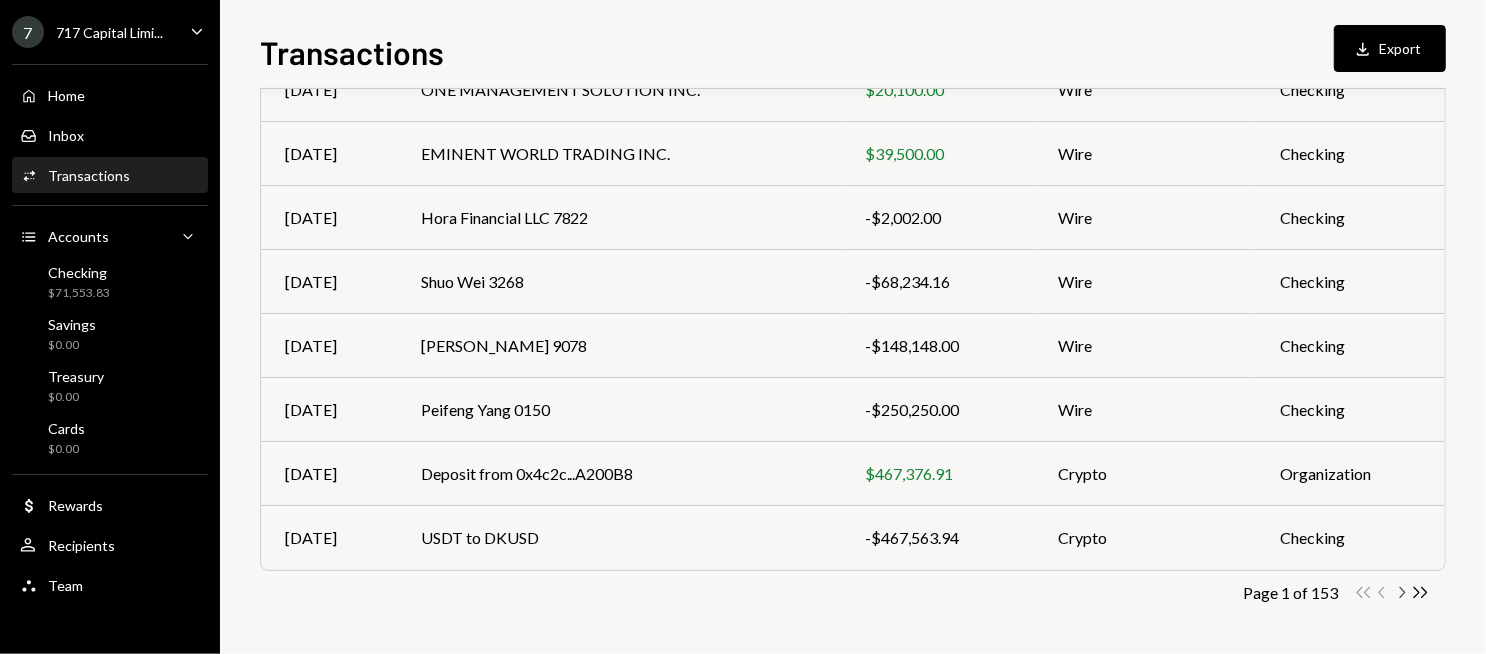 click on "Chevron Right" 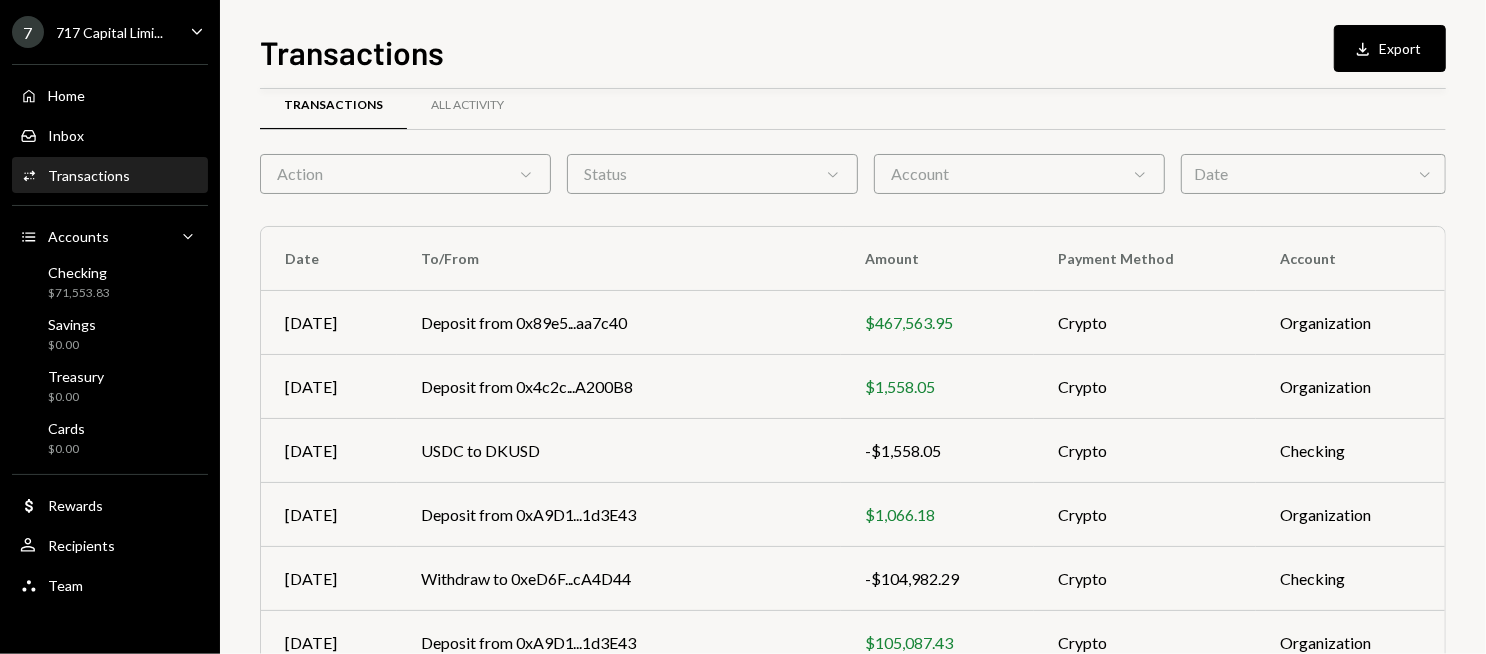 scroll, scrollTop: 393, scrollLeft: 0, axis: vertical 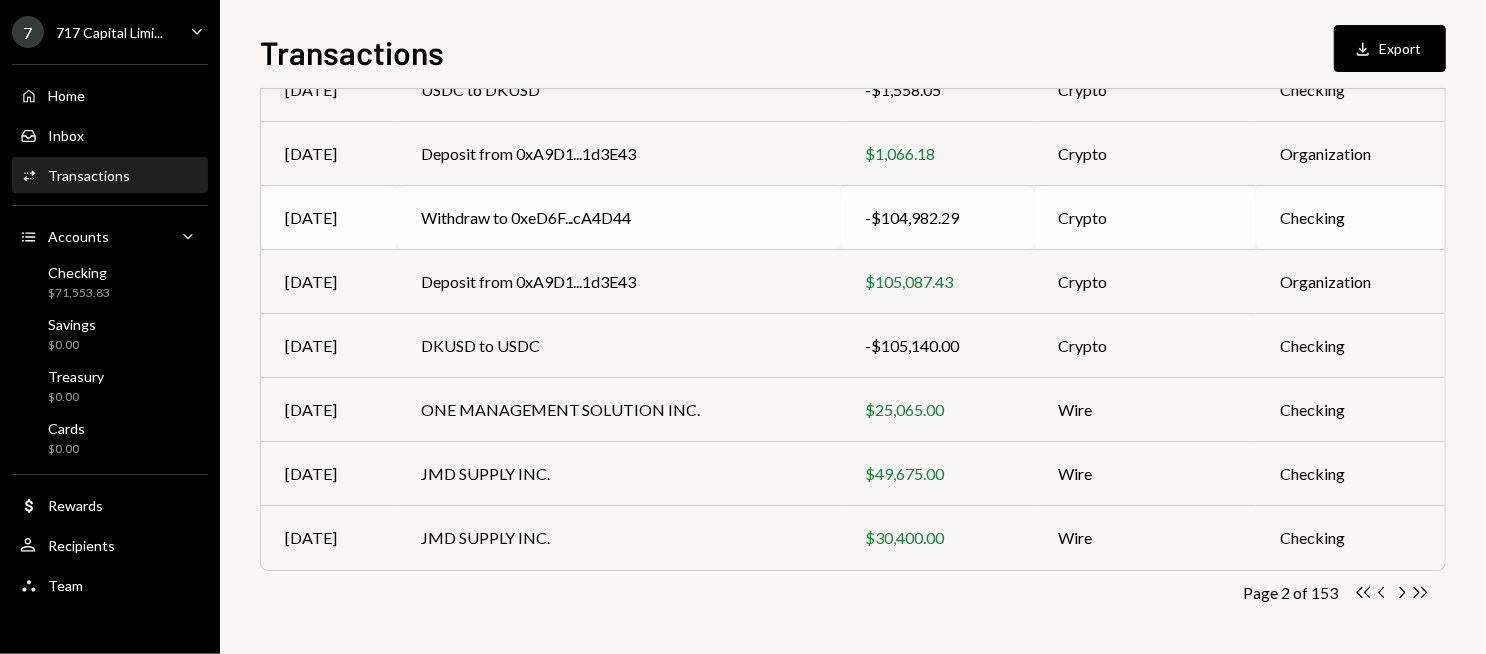 click on "Withdraw to 0xeD6F...cA4D44" at bounding box center (619, 218) 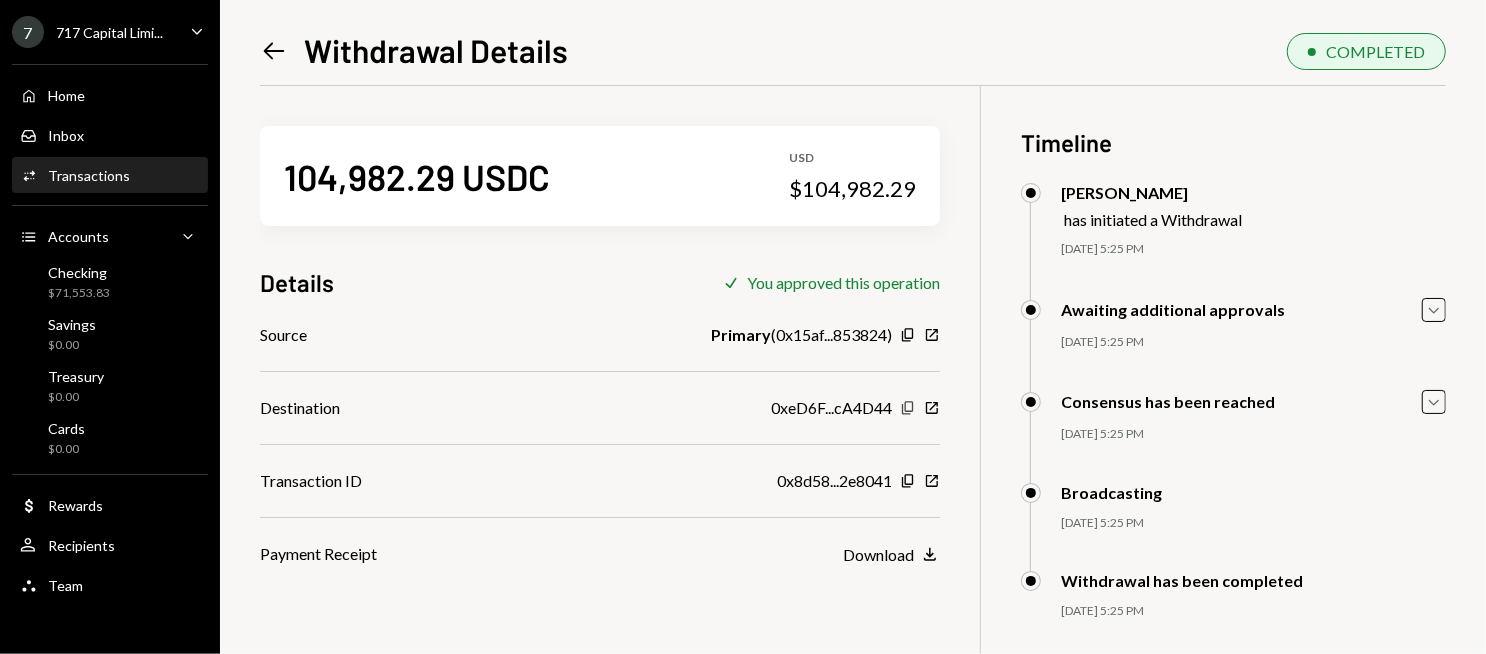 click on "Copy" 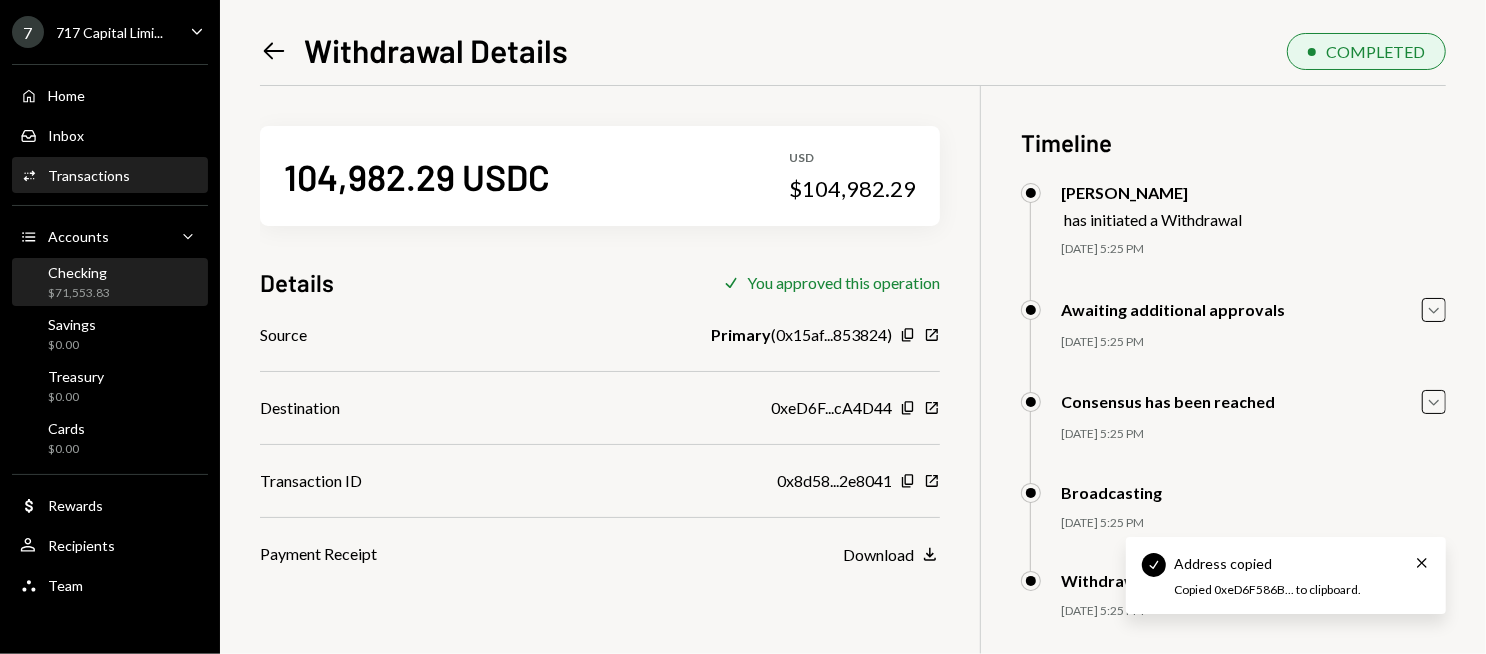 click on "$71,553.83" at bounding box center (79, 293) 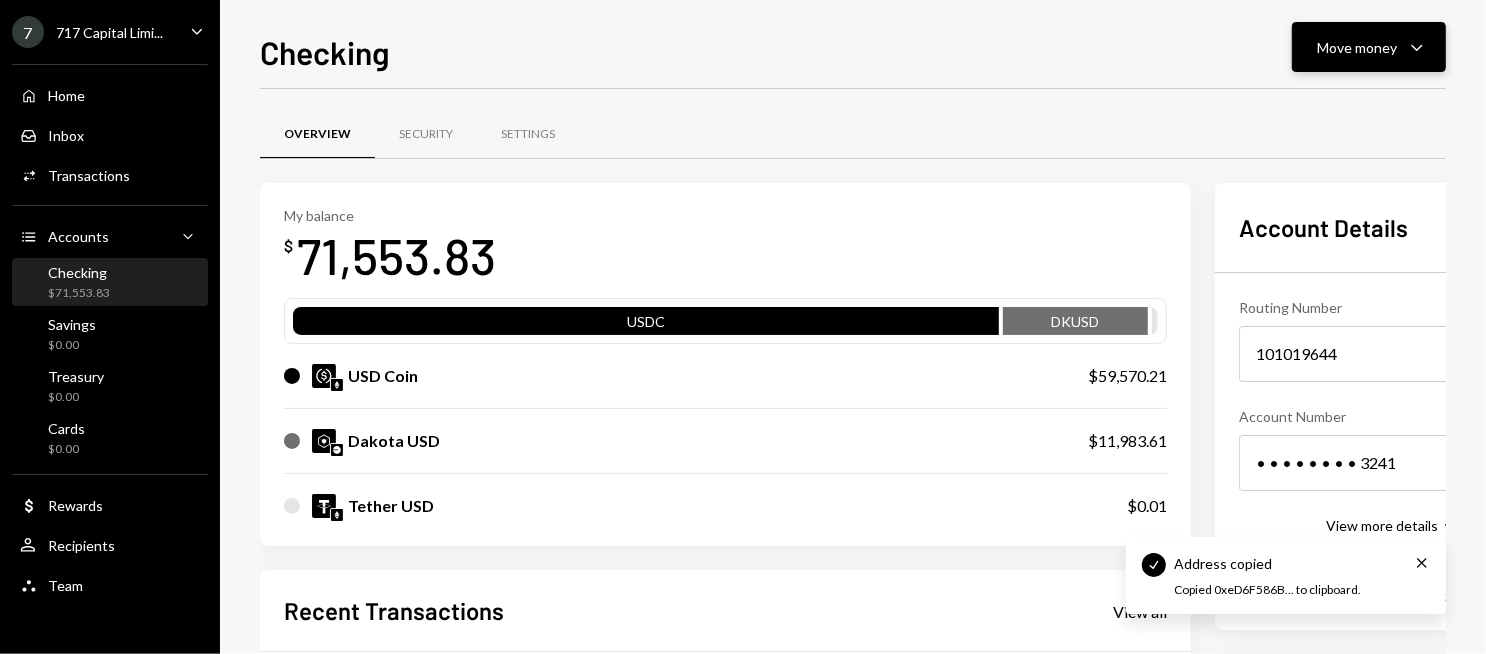 click on "Move money Caret Down" at bounding box center (1369, 47) 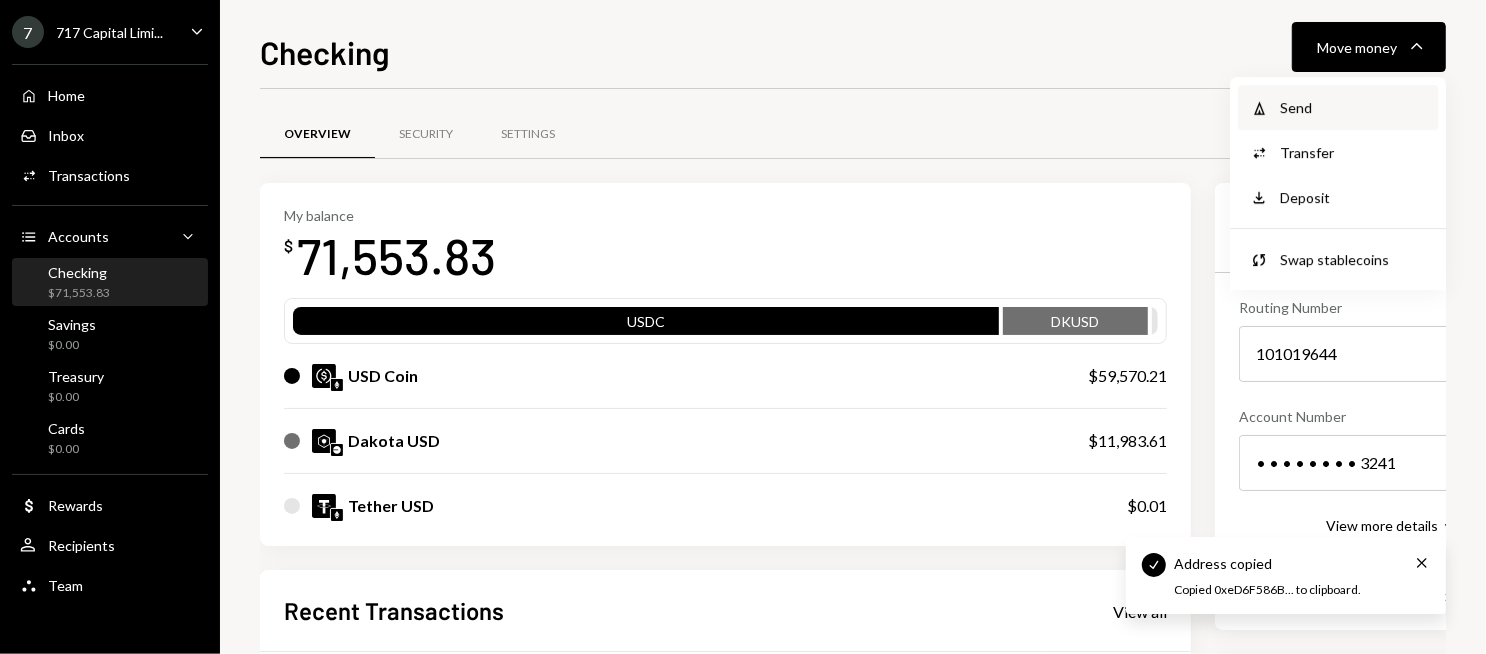 click on "Send" at bounding box center [1353, 107] 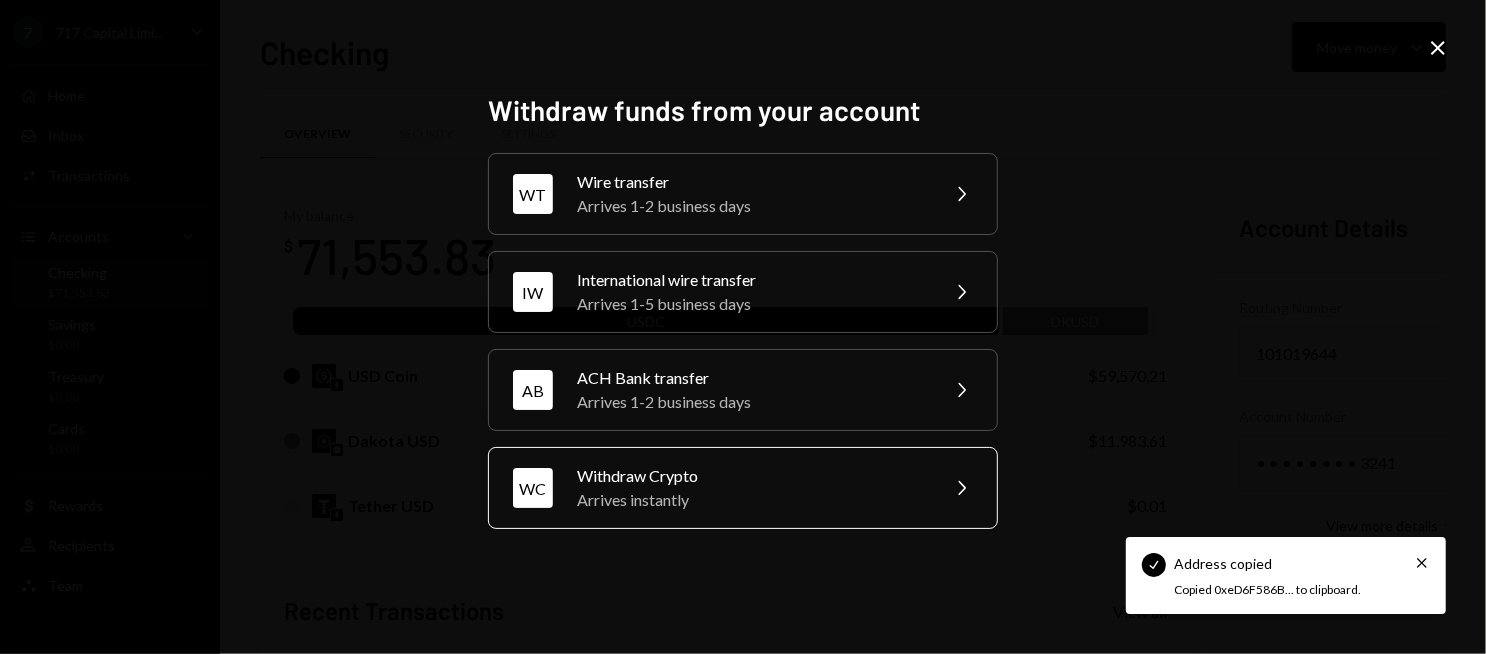 click on "Arrives instantly" at bounding box center (751, 500) 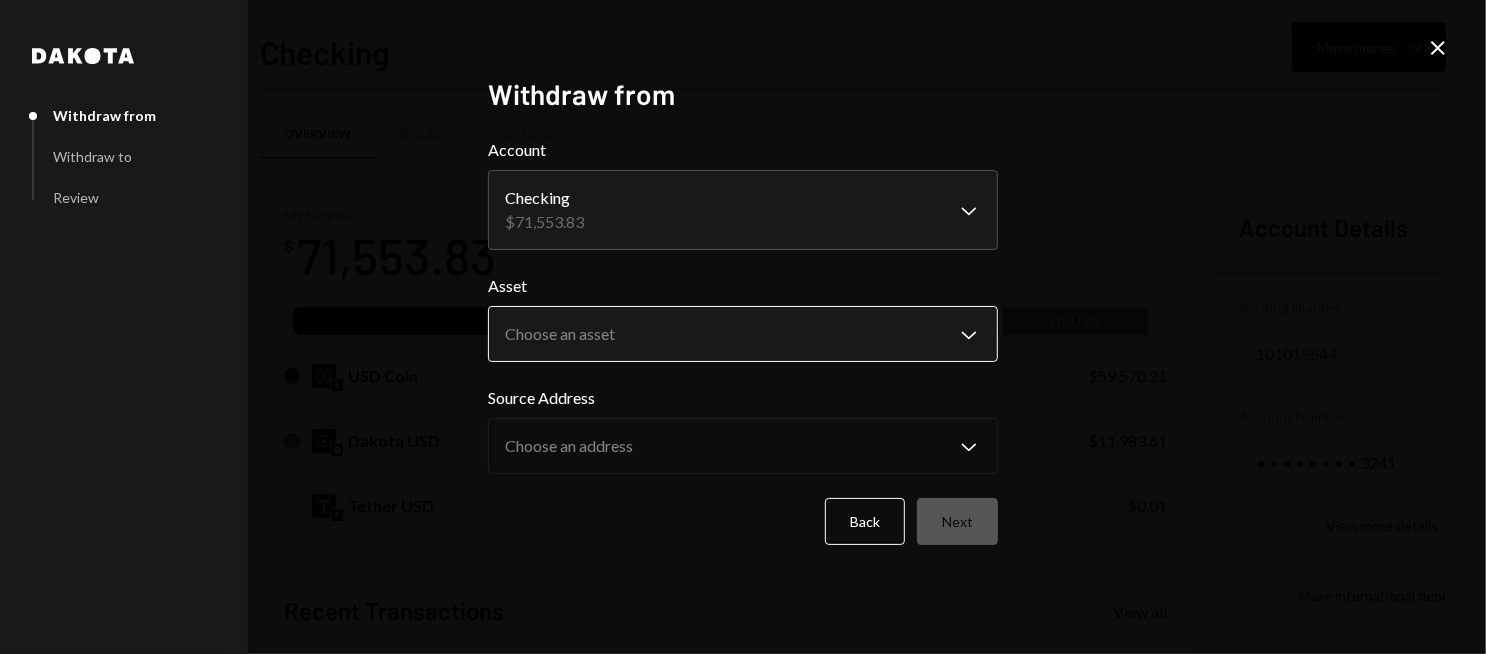click on "7 717 Capital Limi... Caret Down Home Home Inbox Inbox Activities Transactions Accounts Accounts Caret Down Checking $71,553.83 Savings $0.00 Treasury $0.00 Cards $0.00 Dollar Rewards User Recipients Team Team Checking Move money Caret Down Overview Security Settings My balance $ 71,553.83 USDC DKUSD USD Coin $59,570.21 Dakota USD $11,983.61 Tether USD $0.01 Recent Transactions View all Type Initiated By Initiated At Status Deposit 59,570.2  USDC 0xA9D1...1d3E43 Copy 07/07/25 5:56 PM Completed Stablecoin Conversion $59,600.00 Ryan Noonan 07/07/25 5:53 PM Completed Bank Deposit $20,100.00 ONE MANAGEMENT SOLUTION INC. 07/07/25 4:42 PM Completed Bank Deposit $39,500.00 EMINENT WORLD TRADING INC. 07/07/25 4:22 PM Completed Bank Payment $2,002.00 Ryan Noonan 07/07/25 2:54 PM Completed Account Details Routing Number 101019644 Copy Account Number • • • • • • • •  3241 Show Copy View more details Right Arrow Make international deposit Right Arrow Account Information Money in (last 30 days) Right Arrow" at bounding box center [743, 327] 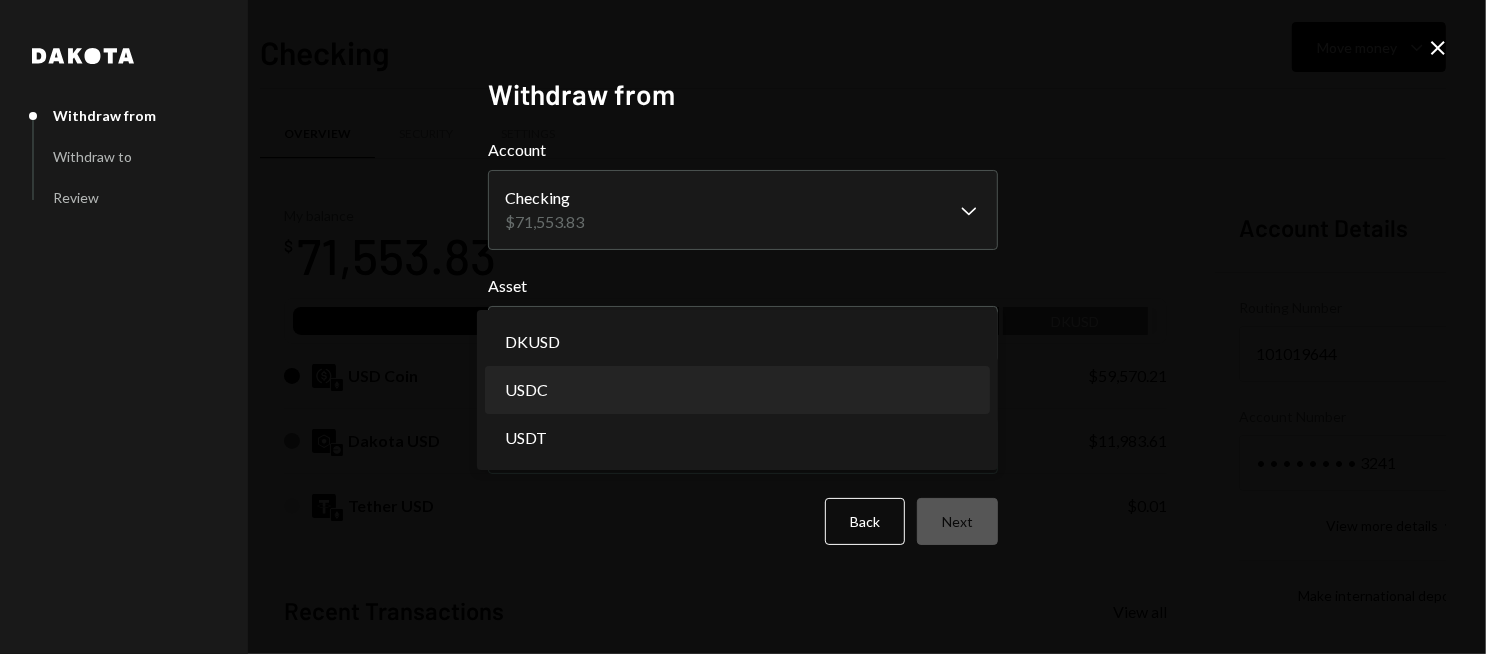 select on "****" 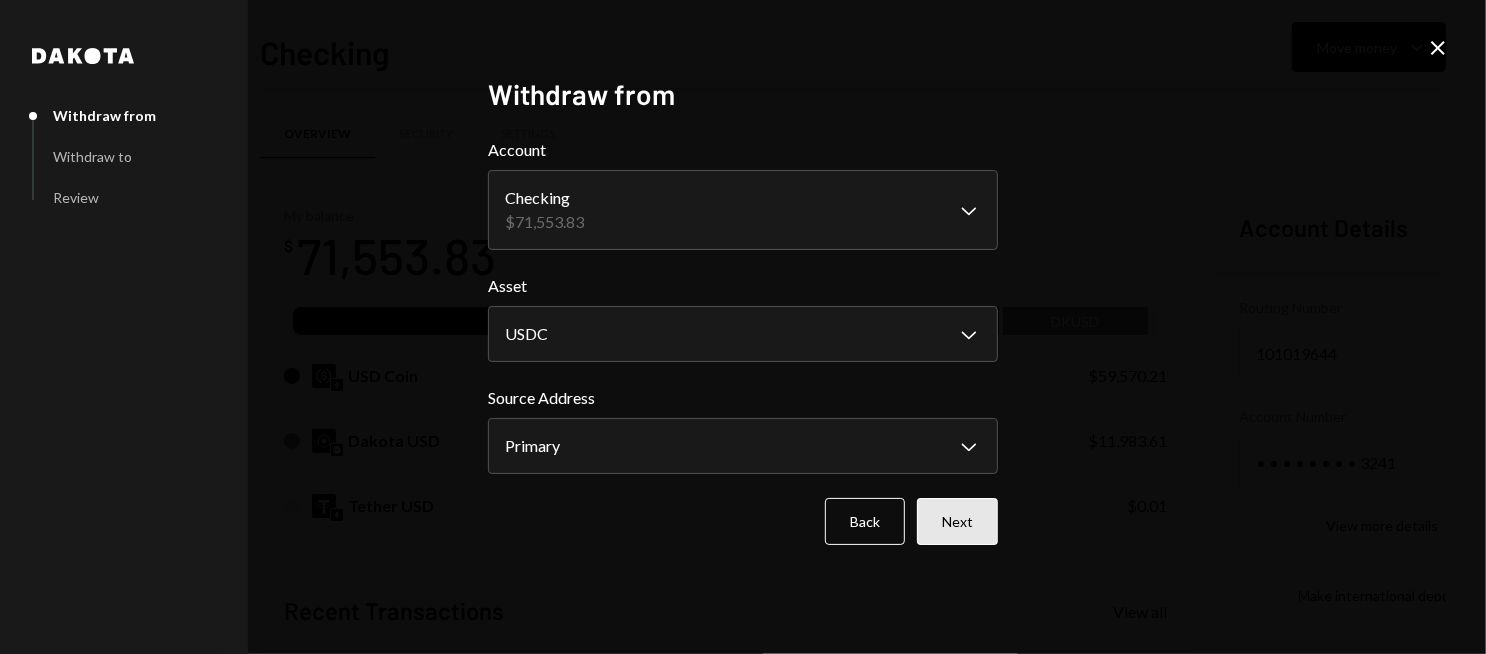 click on "Next" at bounding box center (957, 521) 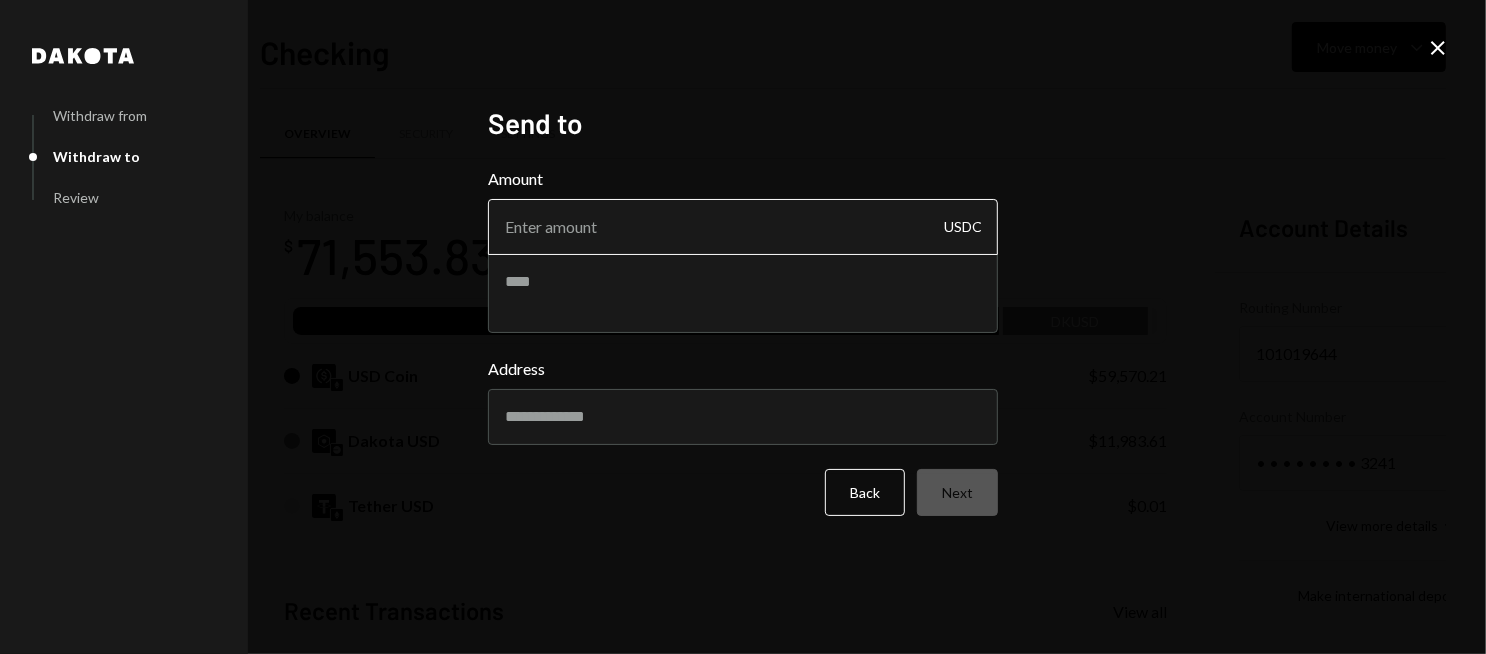 click on "Amount" at bounding box center [743, 227] 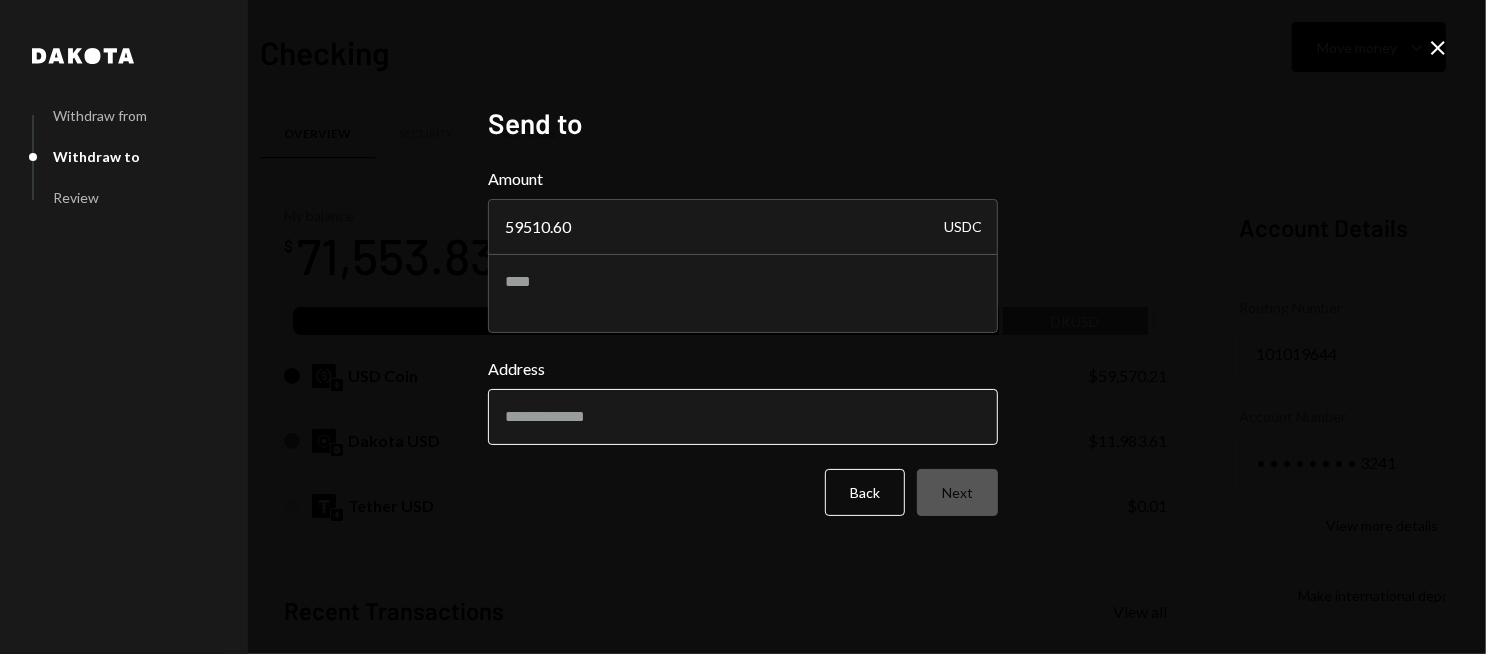 type on "59510.60" 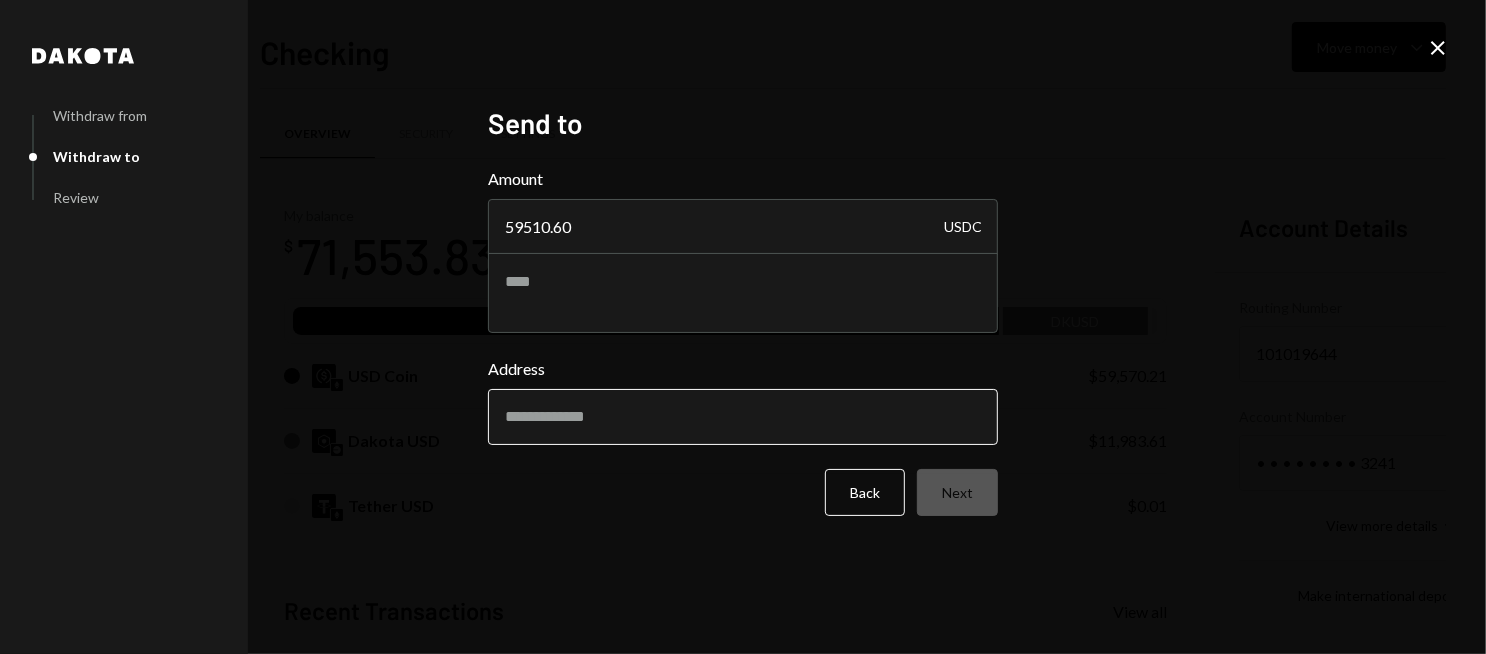 click on "Address" at bounding box center (743, 417) 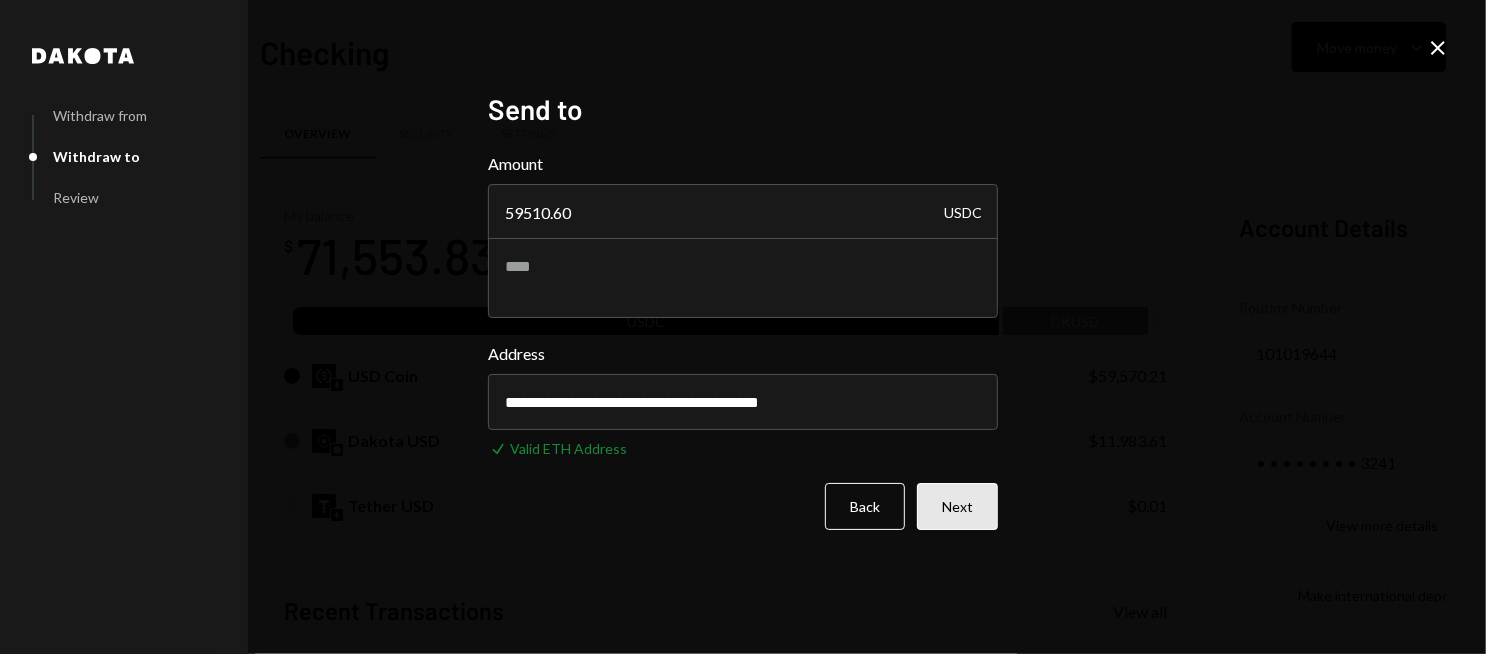type on "**********" 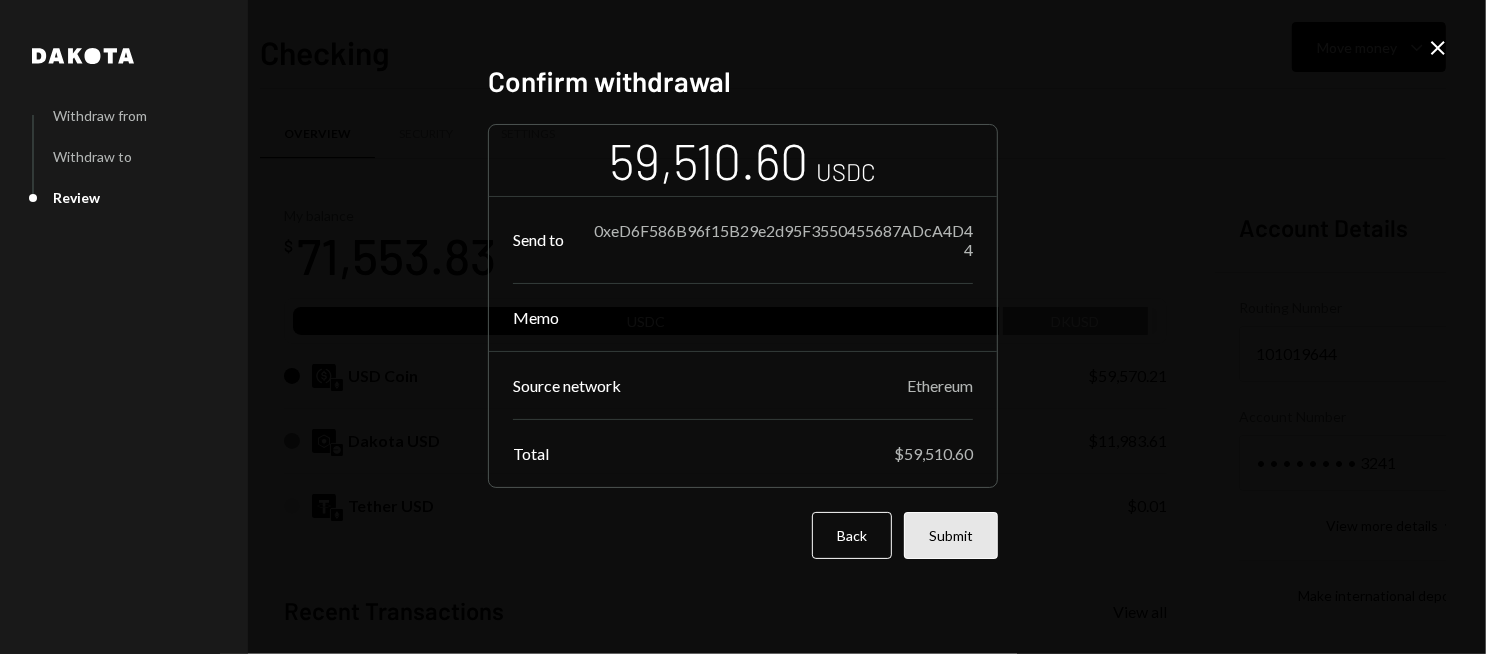 click on "Submit" at bounding box center [951, 535] 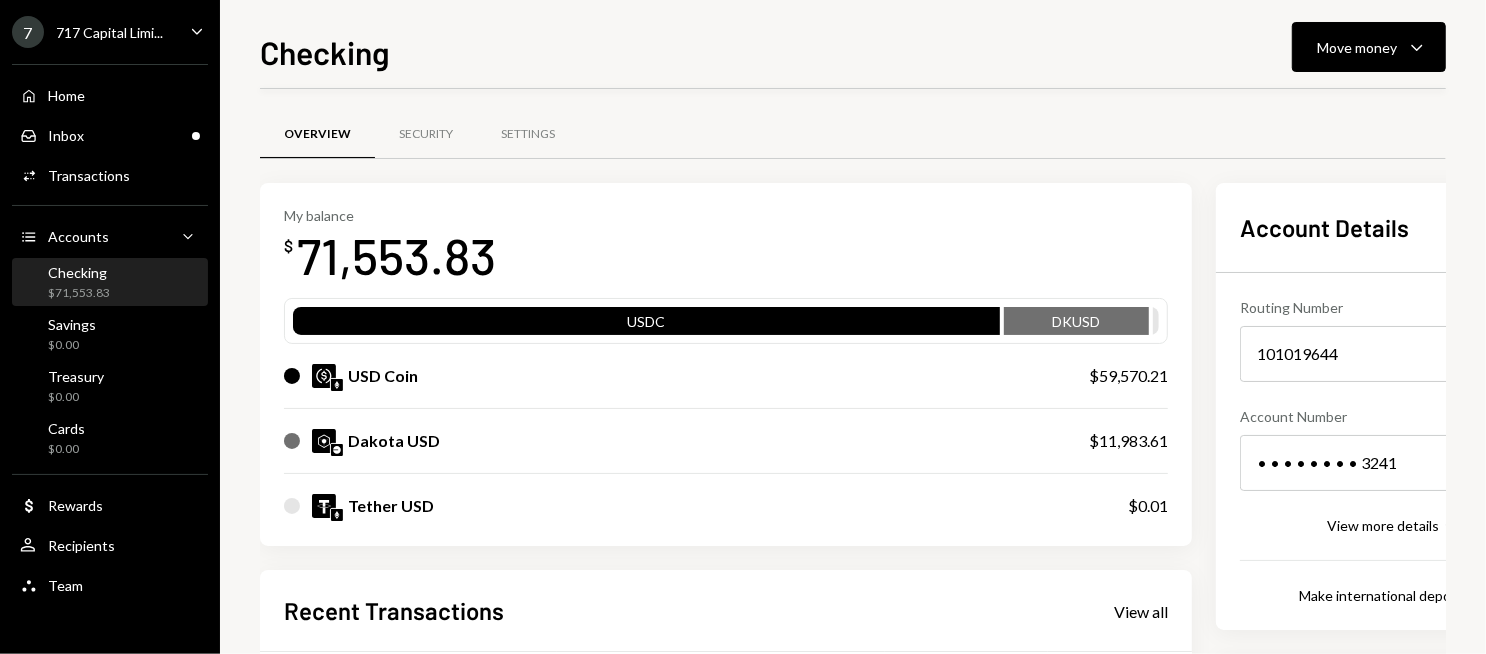 scroll, scrollTop: 419, scrollLeft: 0, axis: vertical 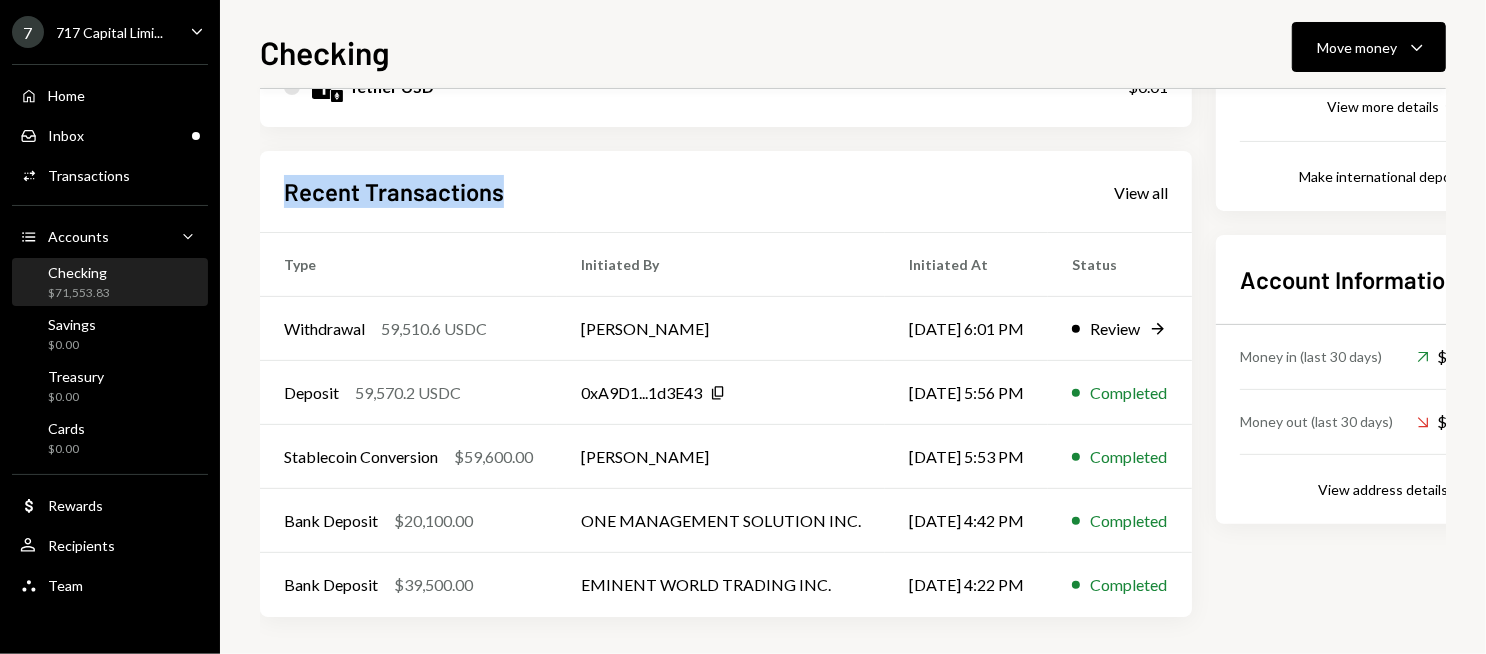 drag, startPoint x: 287, startPoint y: 187, endPoint x: 519, endPoint y: 201, distance: 232.42203 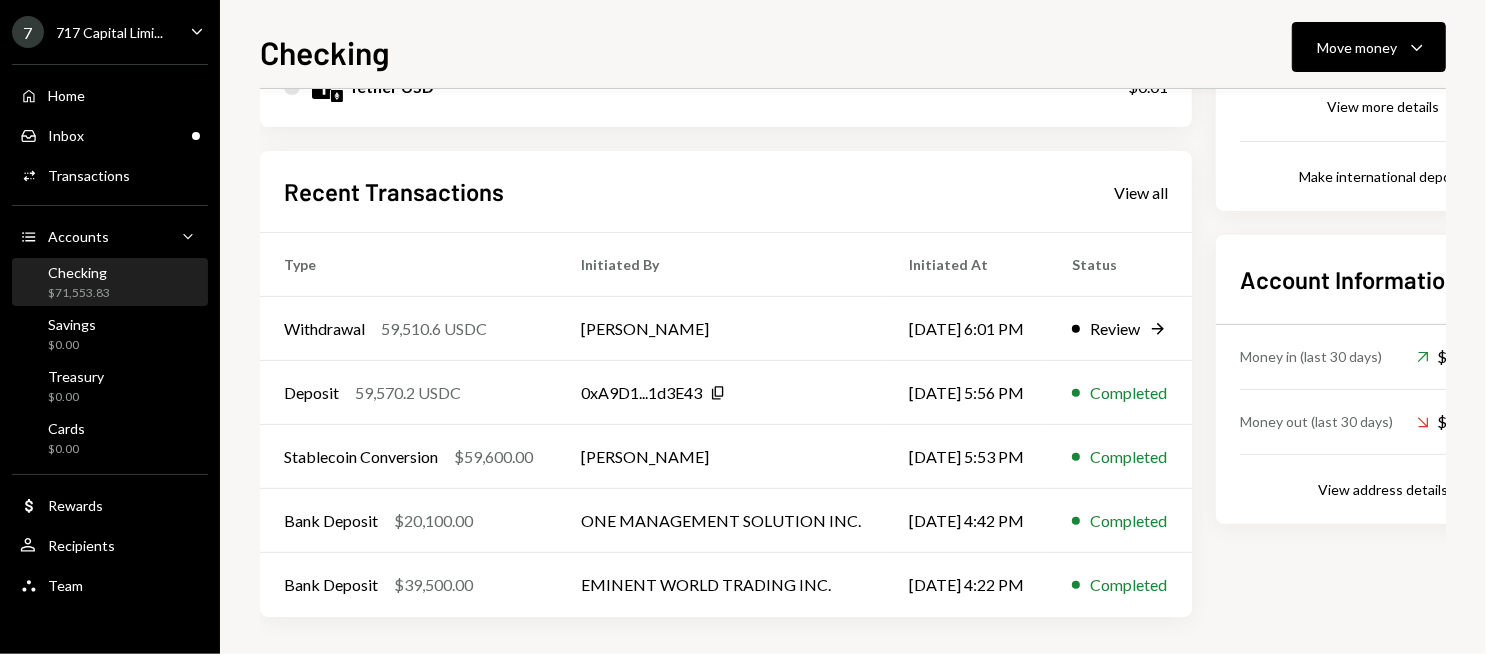scroll, scrollTop: 219, scrollLeft: 0, axis: vertical 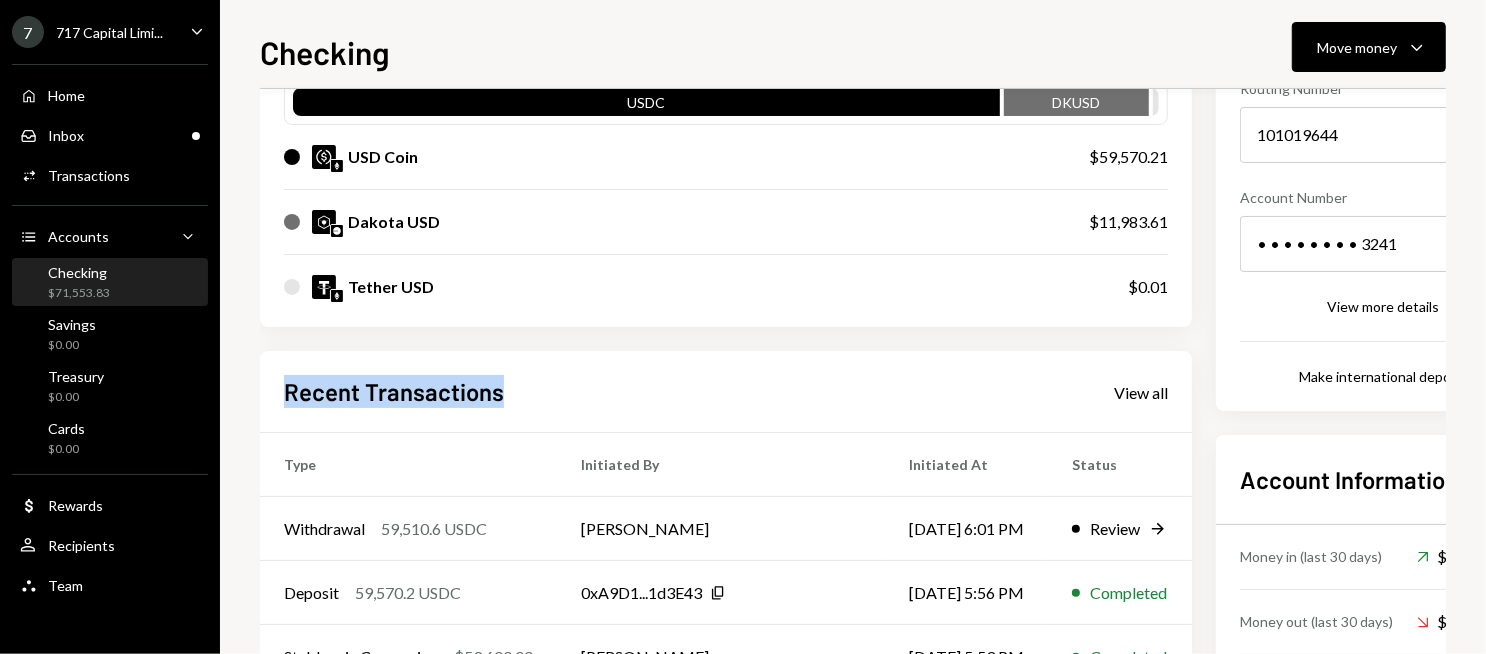 drag, startPoint x: 516, startPoint y: 391, endPoint x: 284, endPoint y: 390, distance: 232.00215 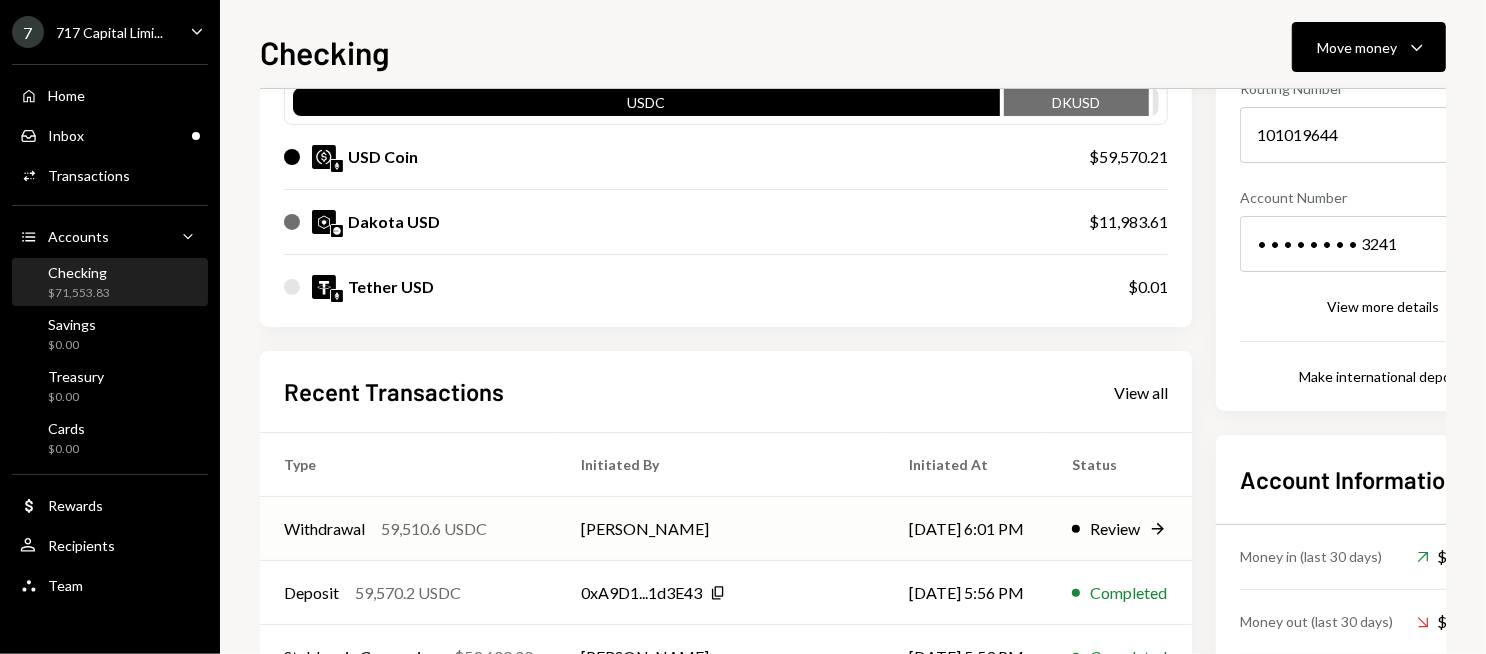 click on "Withdrawal 59,510.6  USDC" at bounding box center (408, 529) 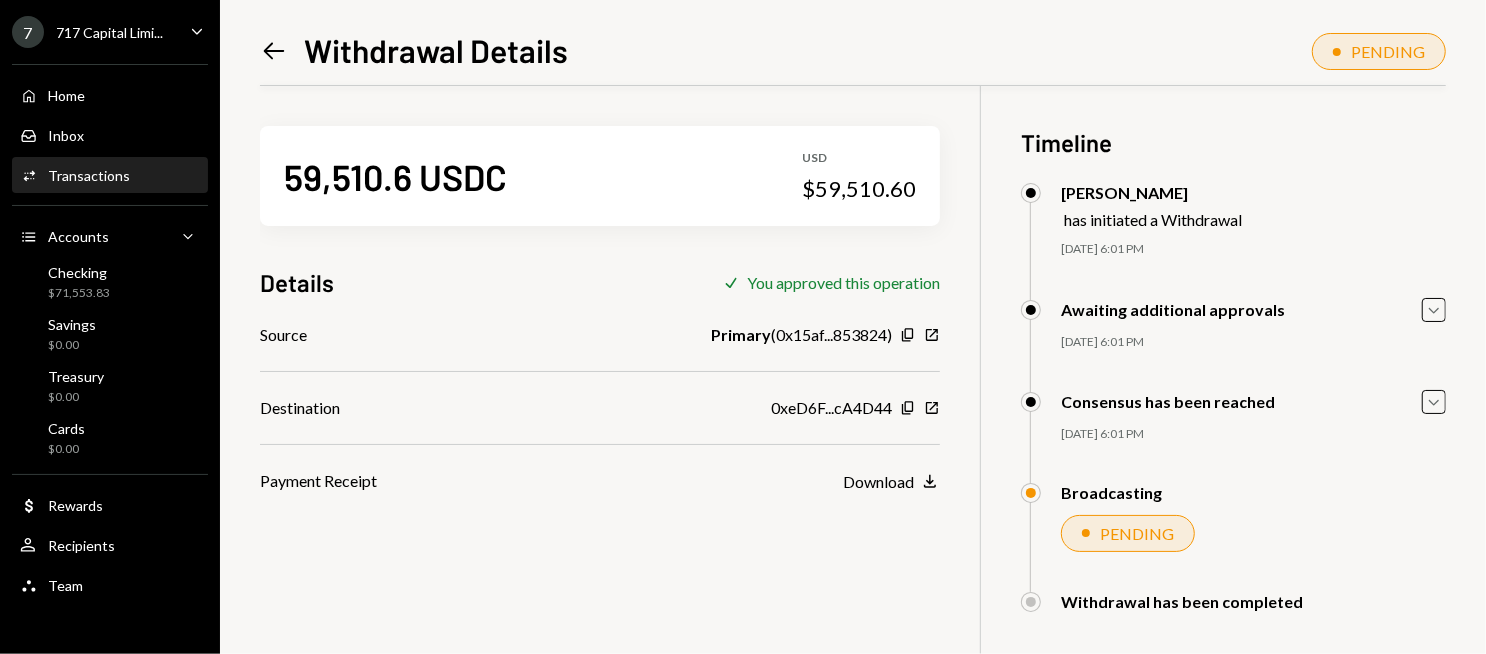 scroll, scrollTop: 86, scrollLeft: 0, axis: vertical 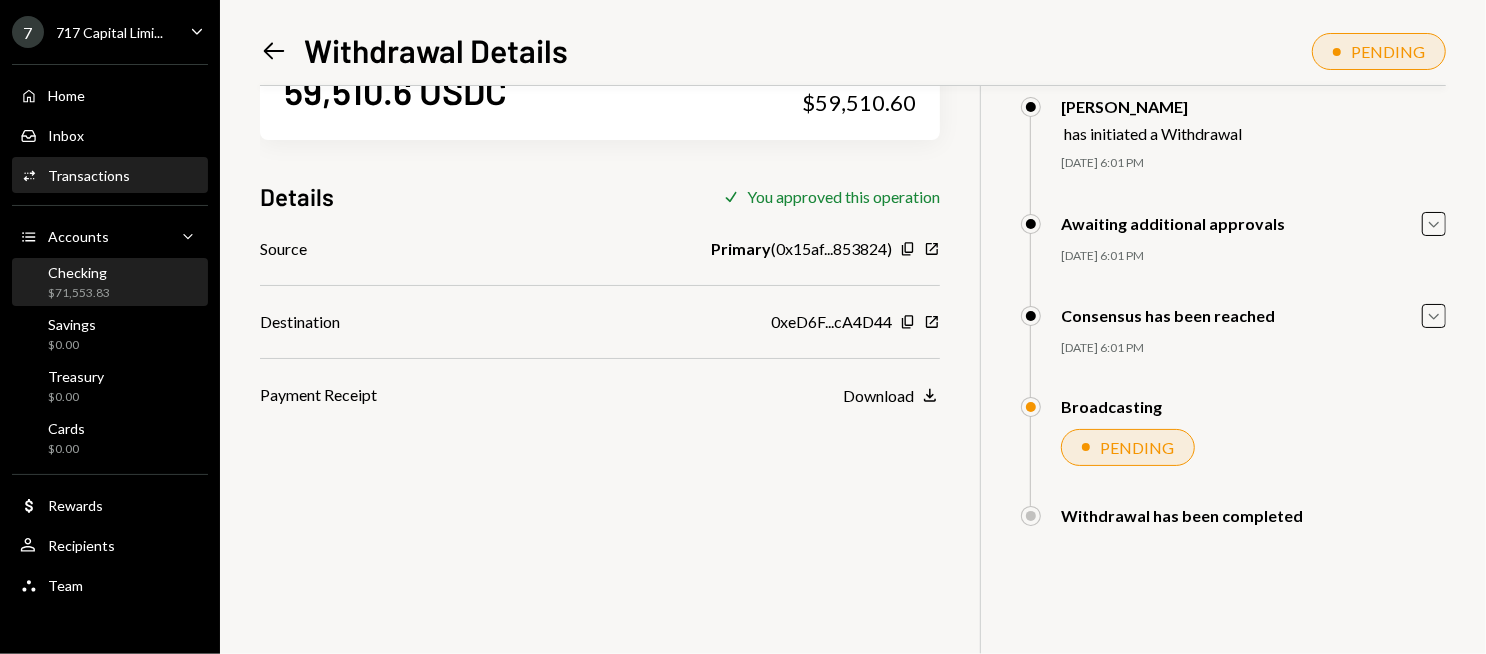click on "Checking $71,553.83" at bounding box center (110, 283) 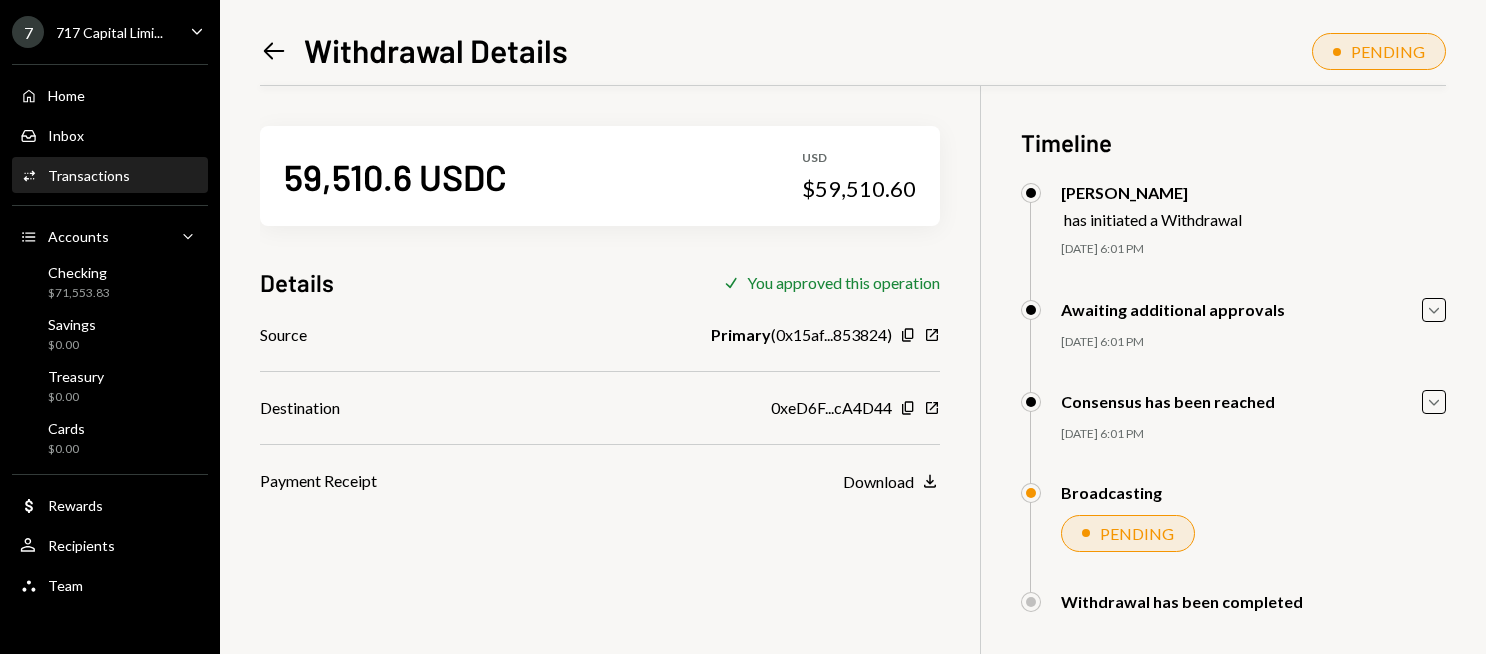 scroll, scrollTop: 0, scrollLeft: 0, axis: both 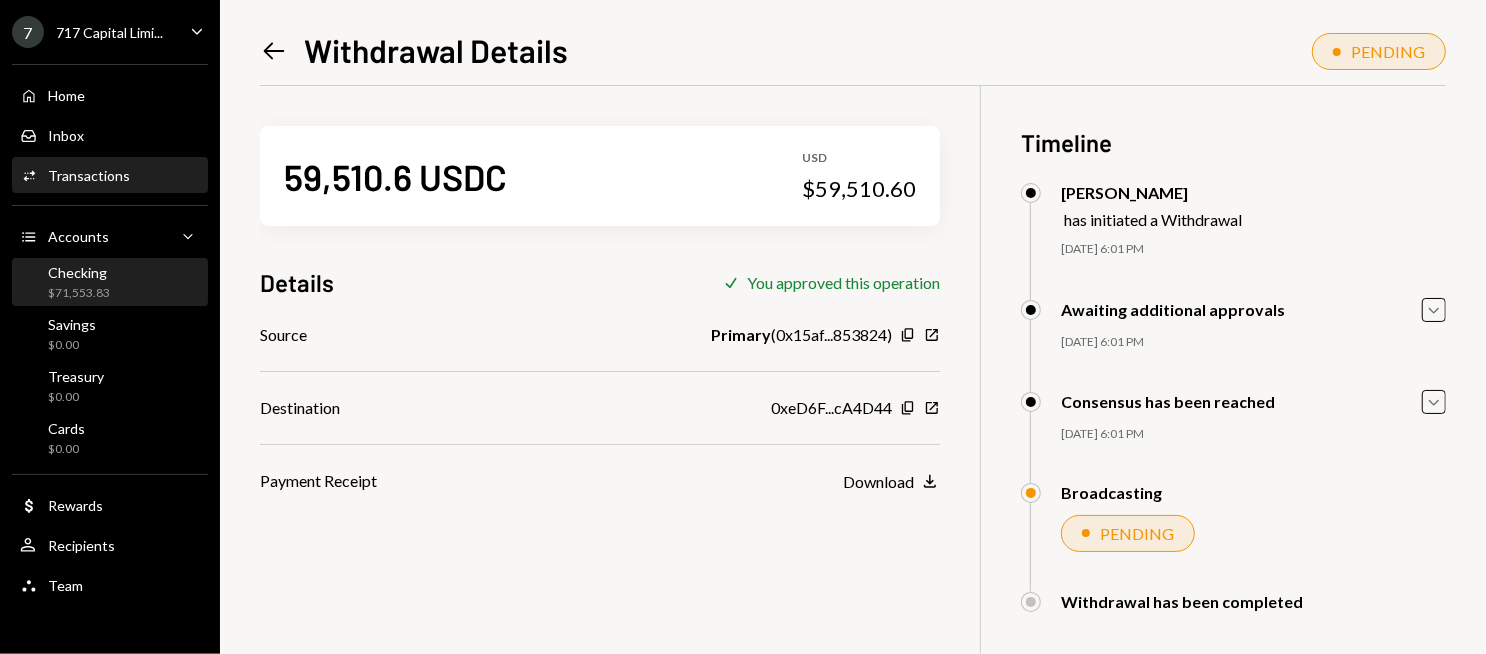click on "Checking $71,553.83" at bounding box center [110, 283] 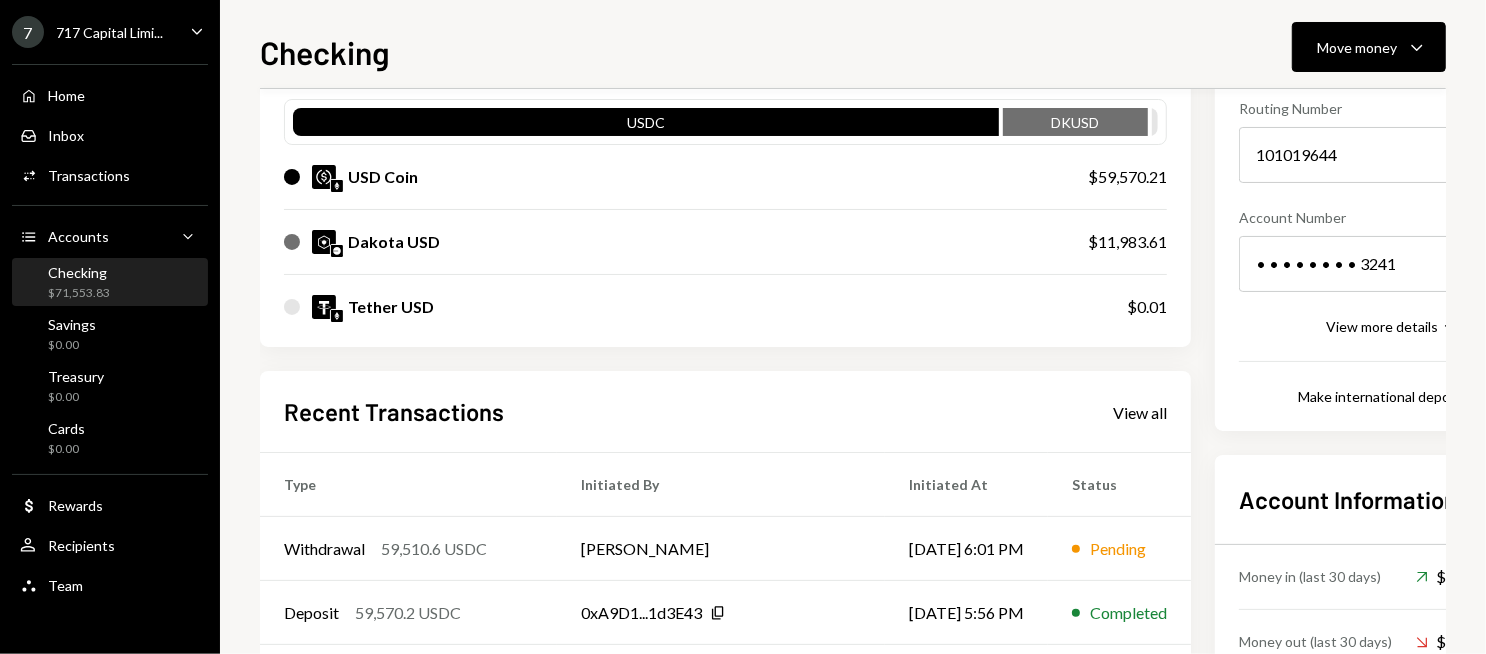 scroll, scrollTop: 200, scrollLeft: 0, axis: vertical 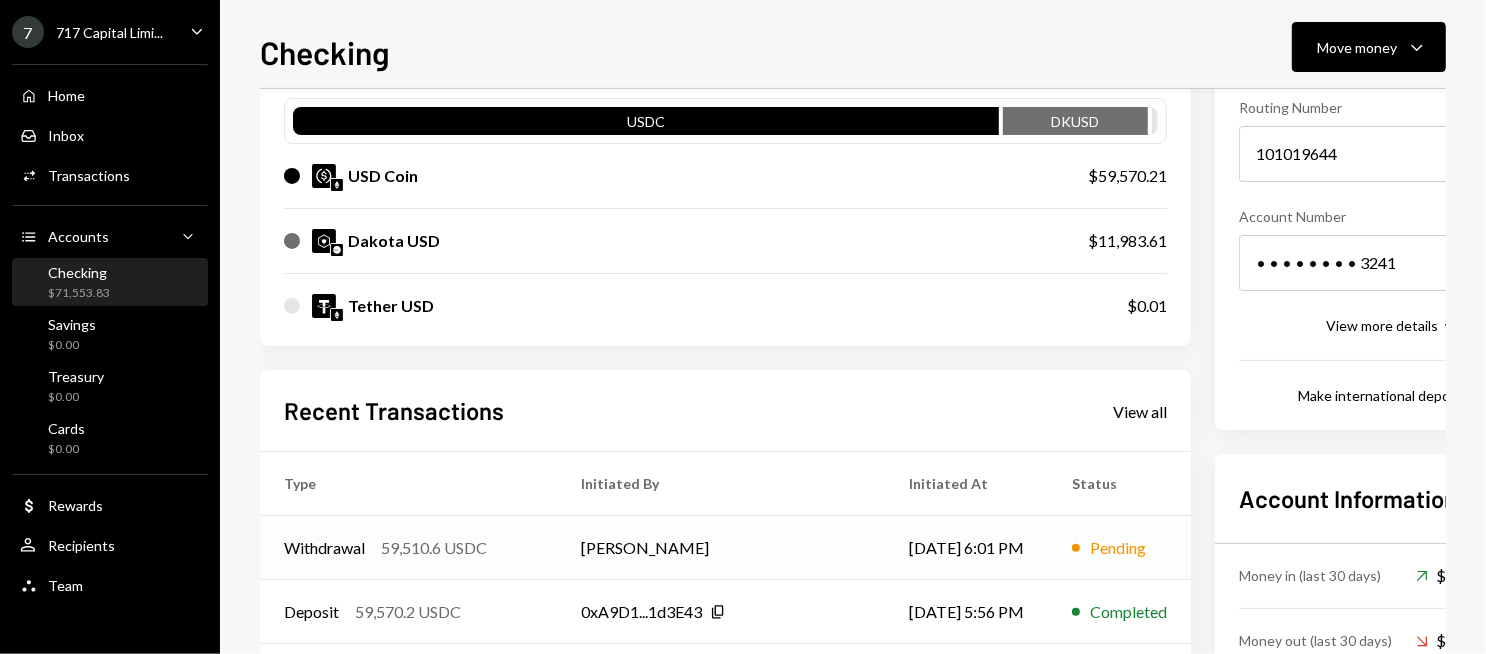 click on "59,510.6  USDC" at bounding box center [434, 548] 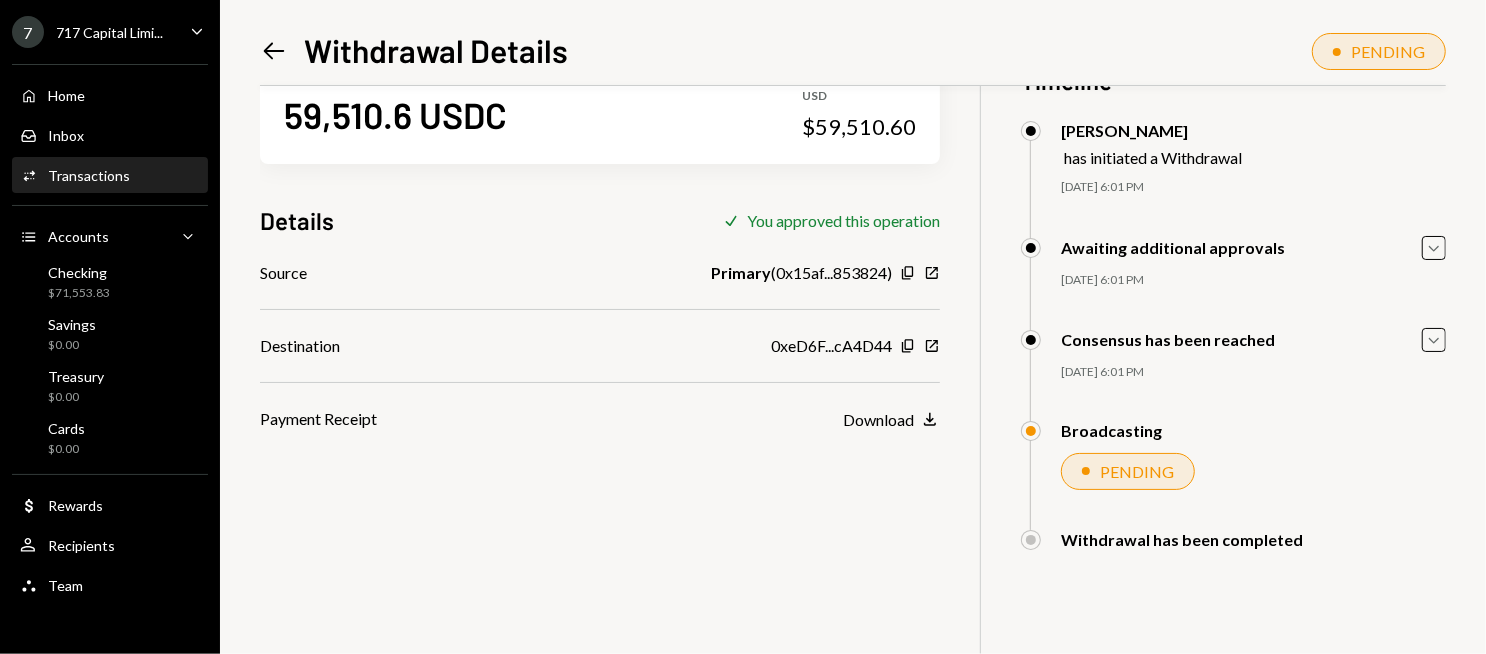scroll, scrollTop: 86, scrollLeft: 0, axis: vertical 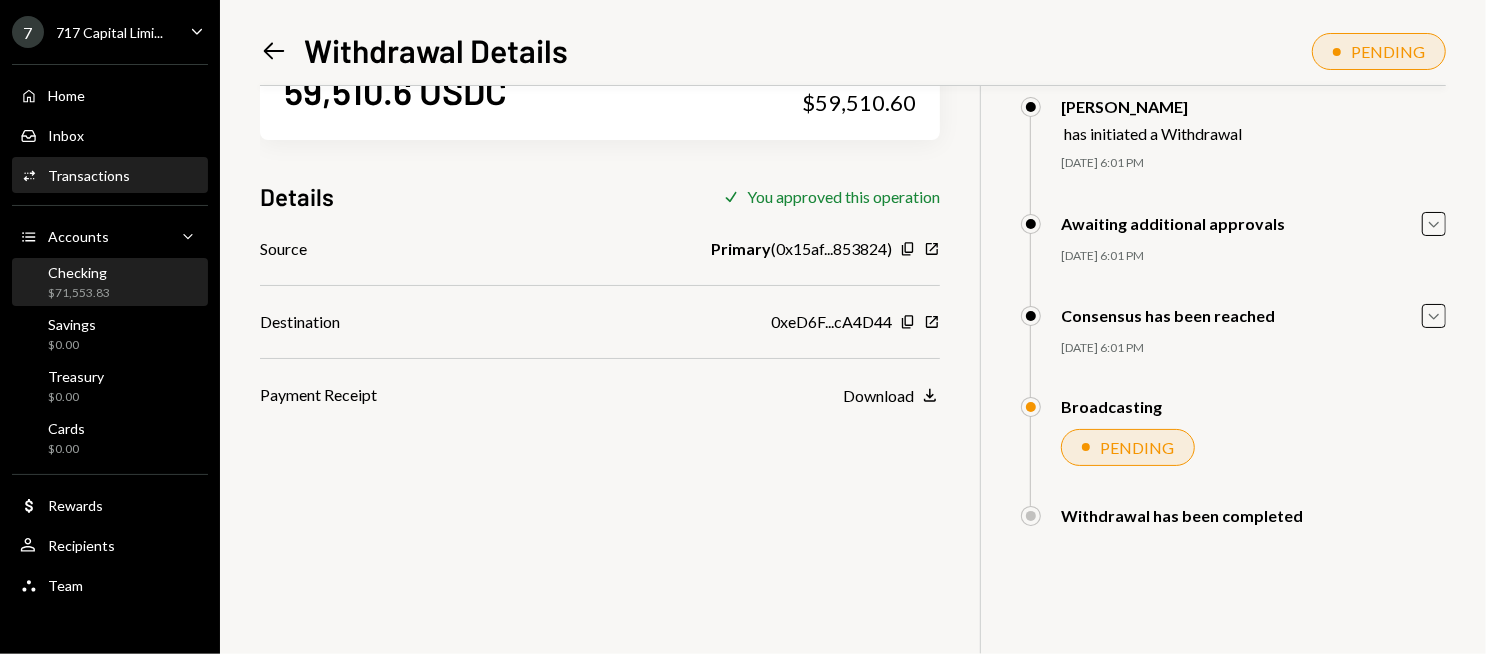 click on "Checking $71,553.83" at bounding box center (110, 283) 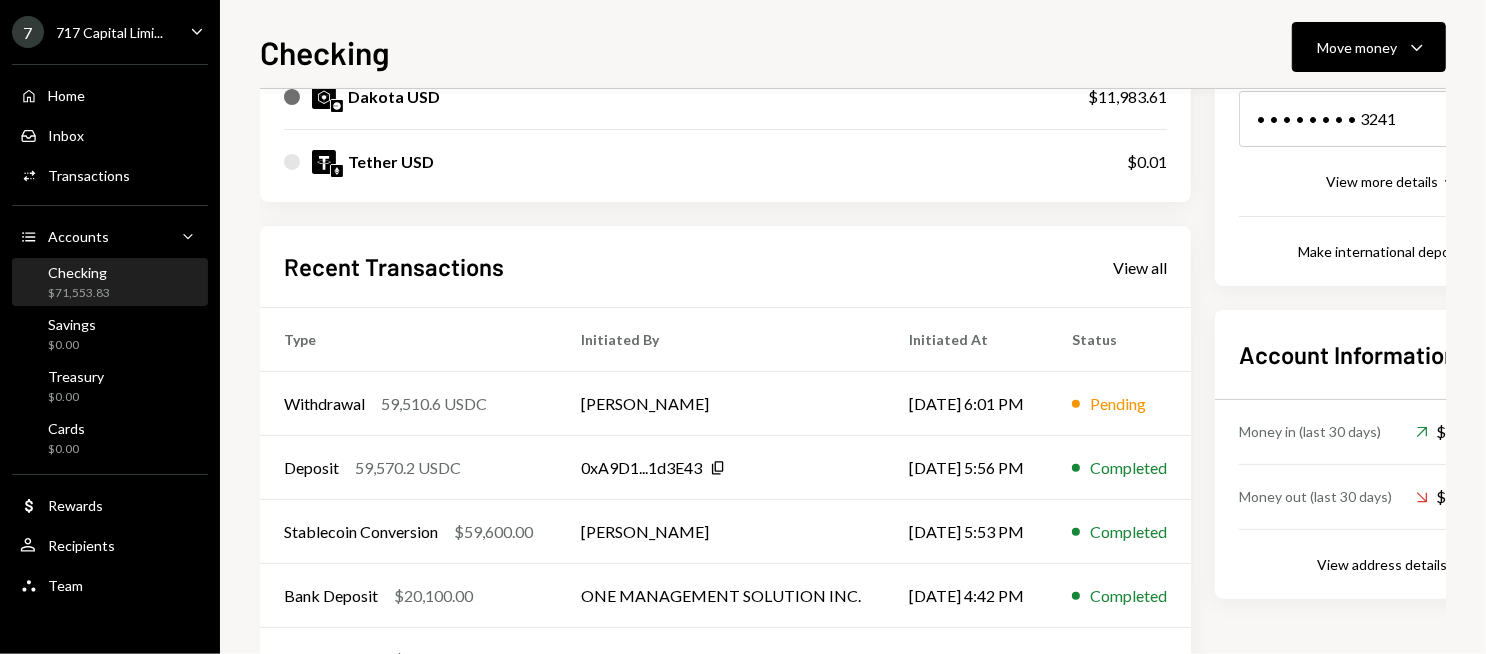 scroll, scrollTop: 400, scrollLeft: 0, axis: vertical 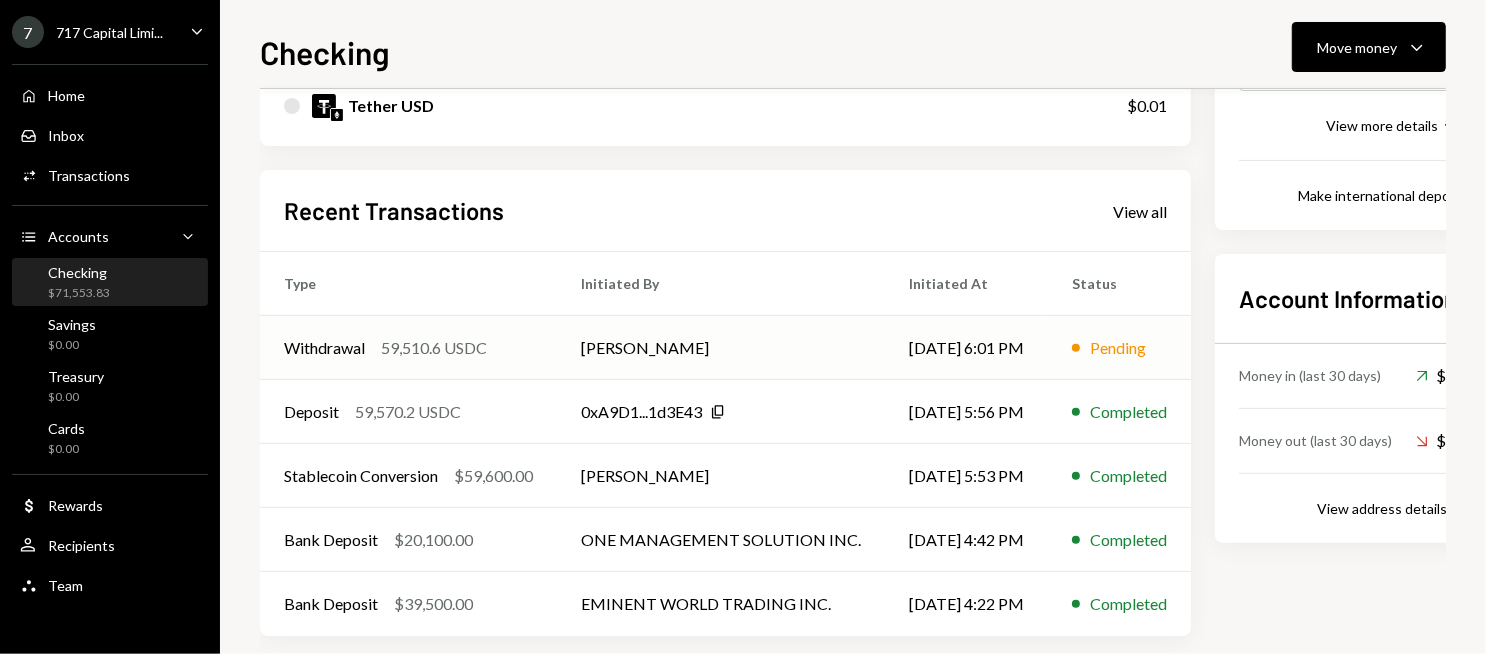 click on "[PERSON_NAME]" at bounding box center (721, 348) 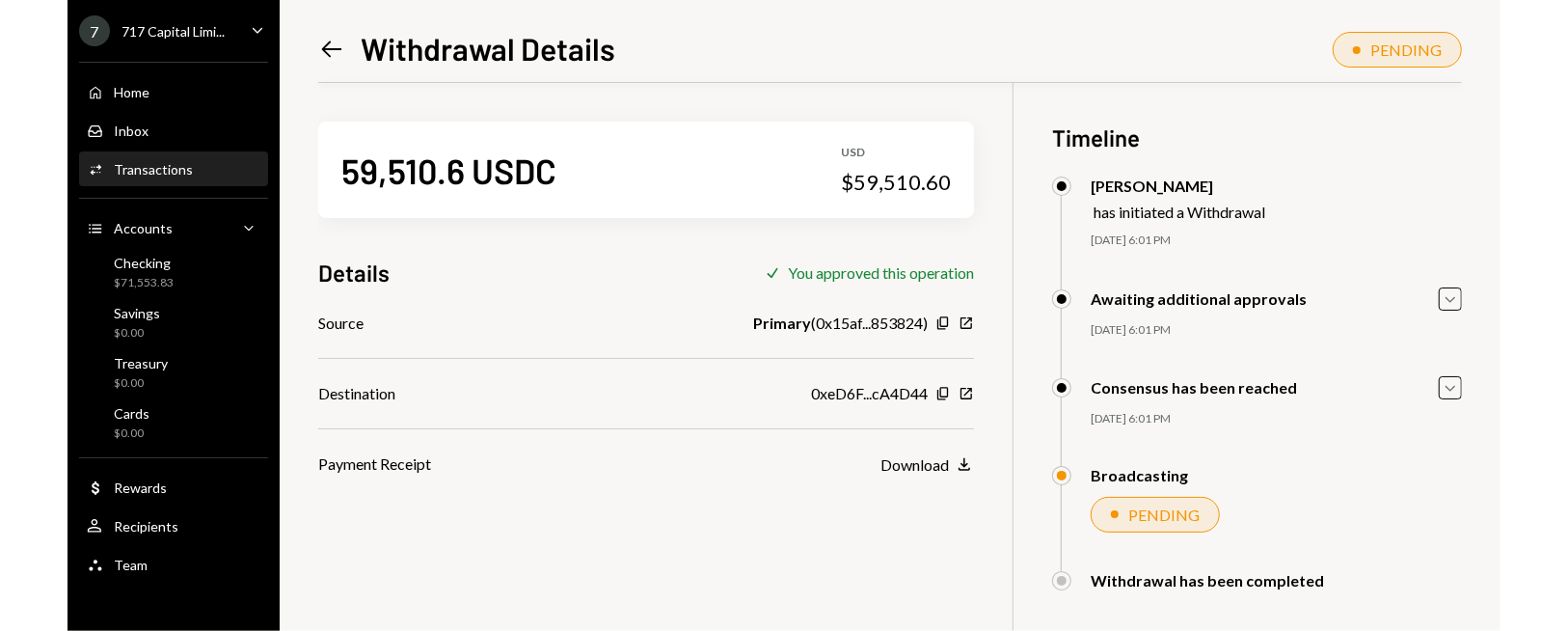 scroll, scrollTop: 83, scrollLeft: 0, axis: vertical 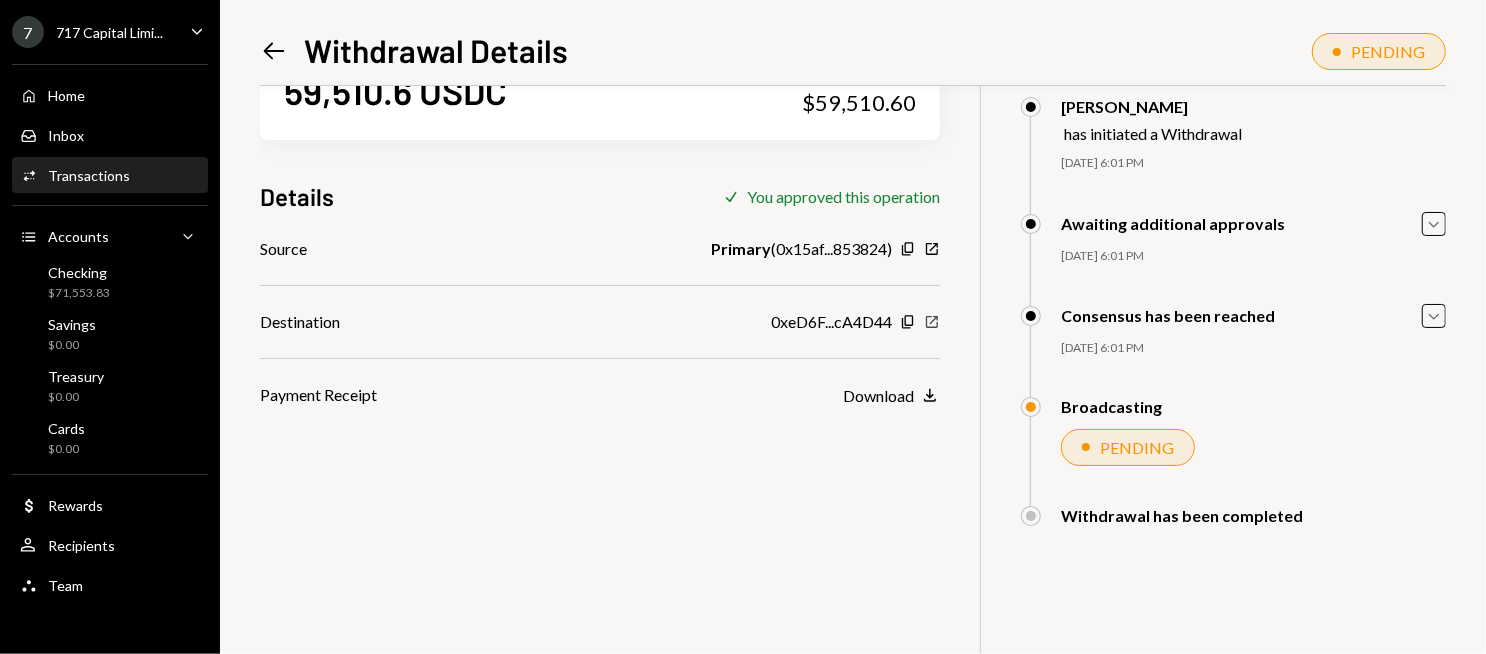 click on "New Window" 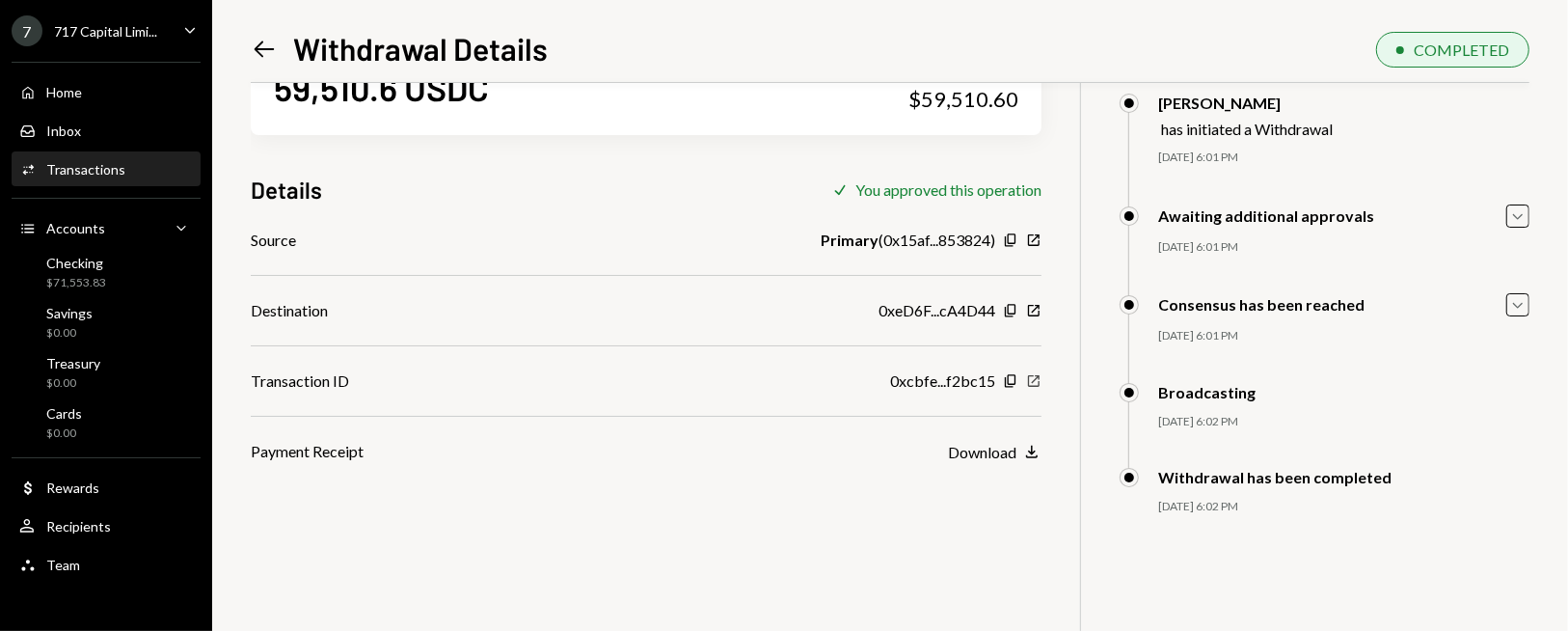 click on "New Window" 